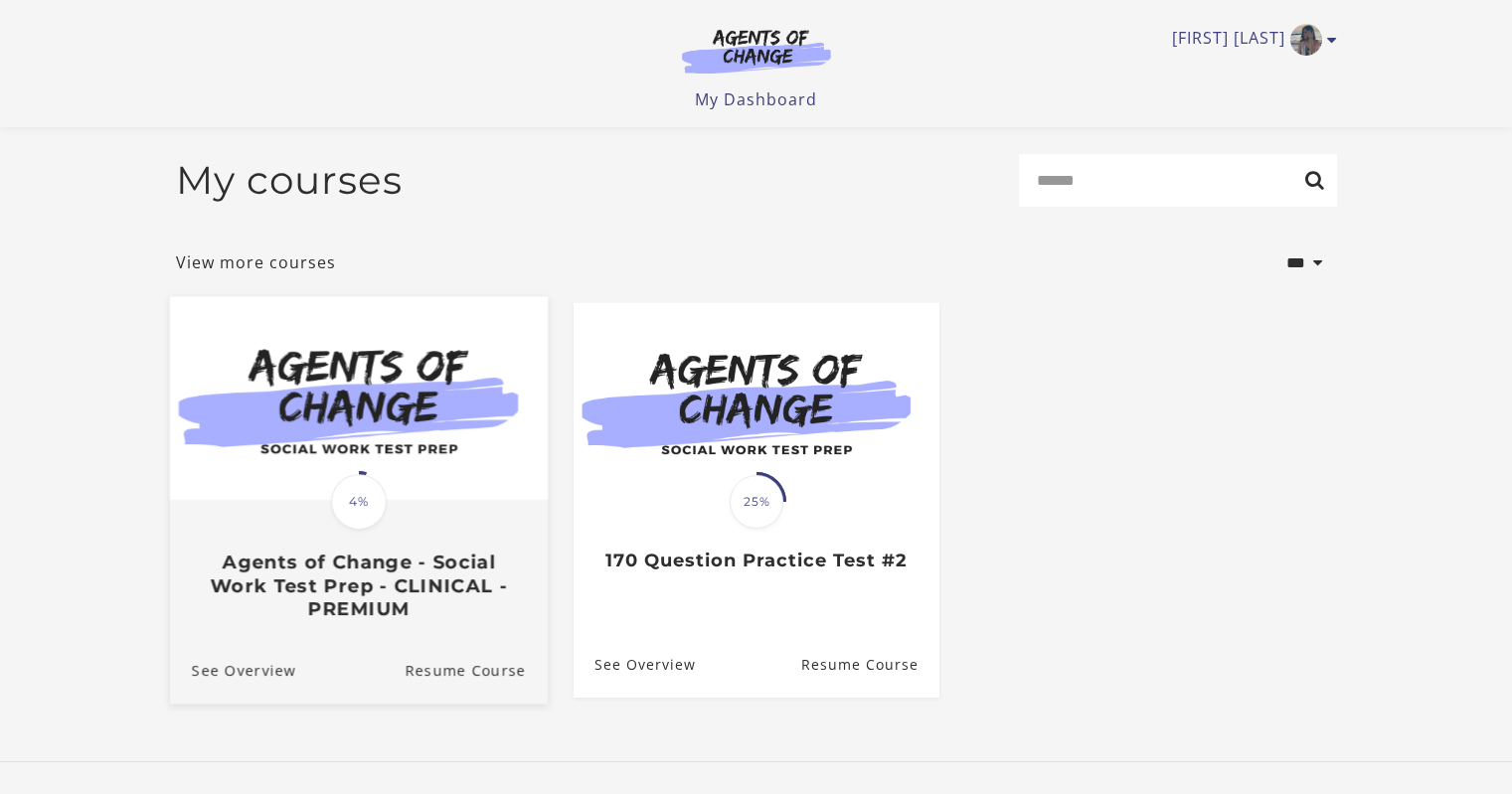 scroll, scrollTop: 115, scrollLeft: 0, axis: vertical 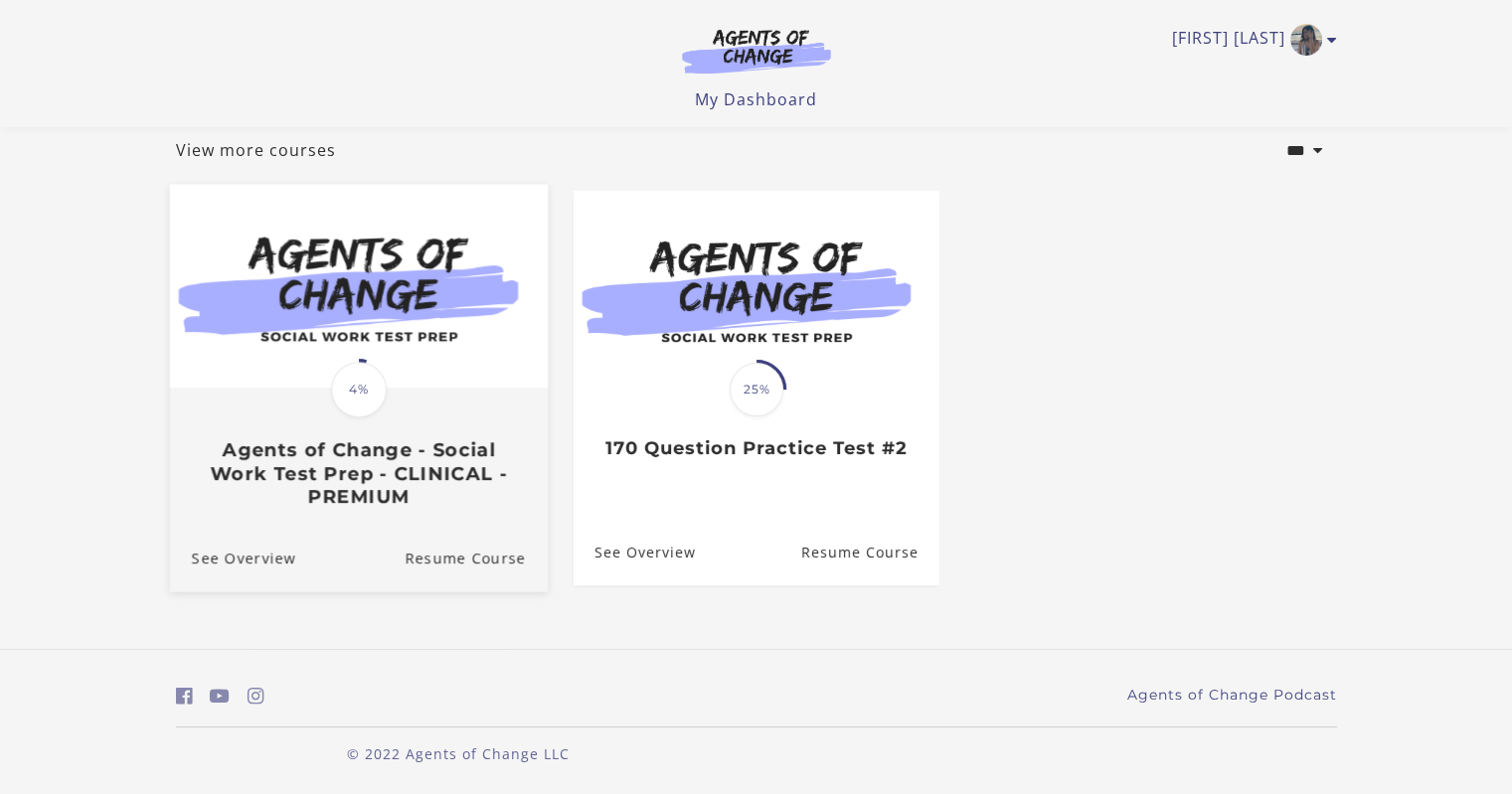 click at bounding box center [358, 286] 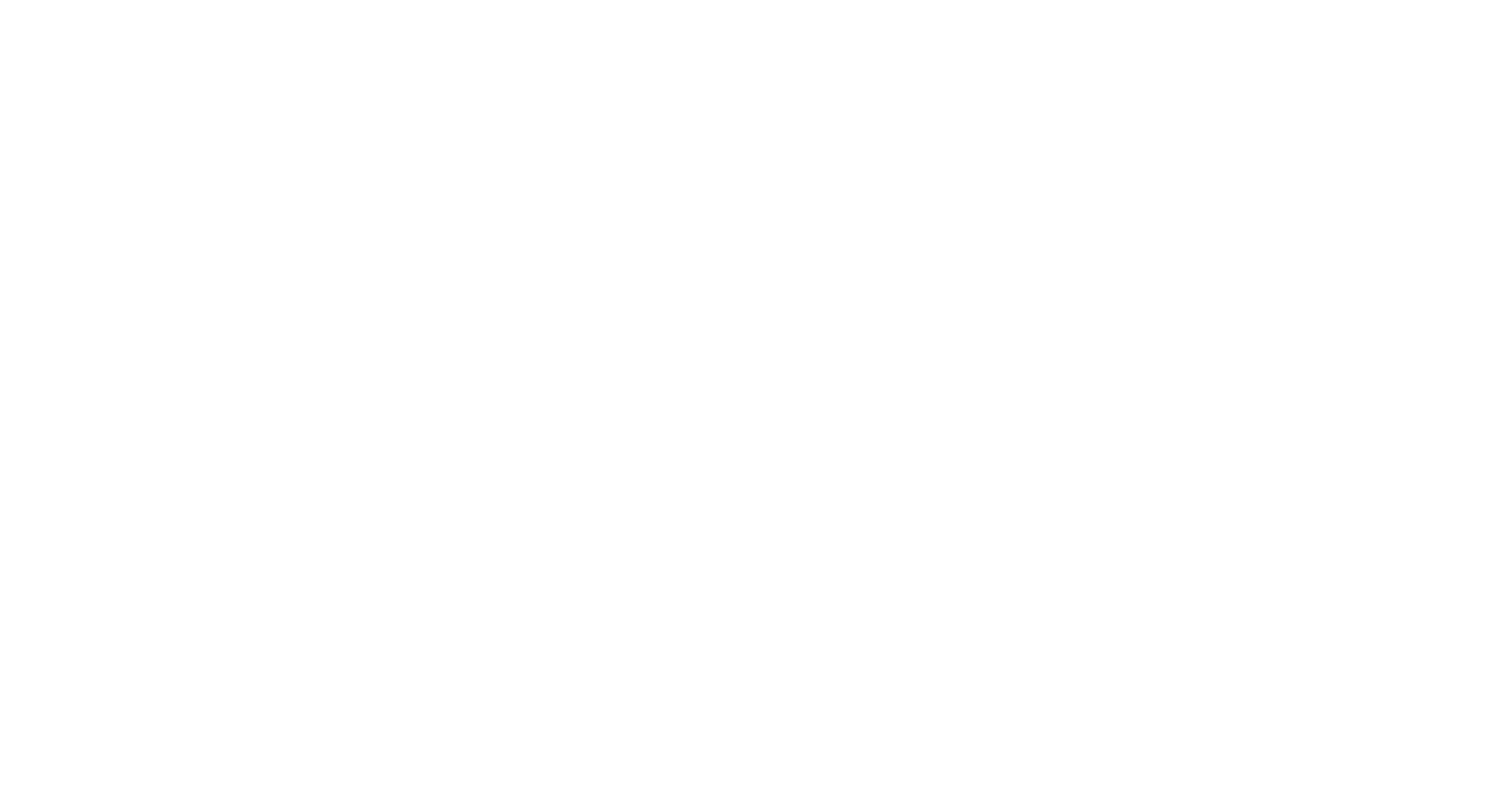scroll, scrollTop: 0, scrollLeft: 0, axis: both 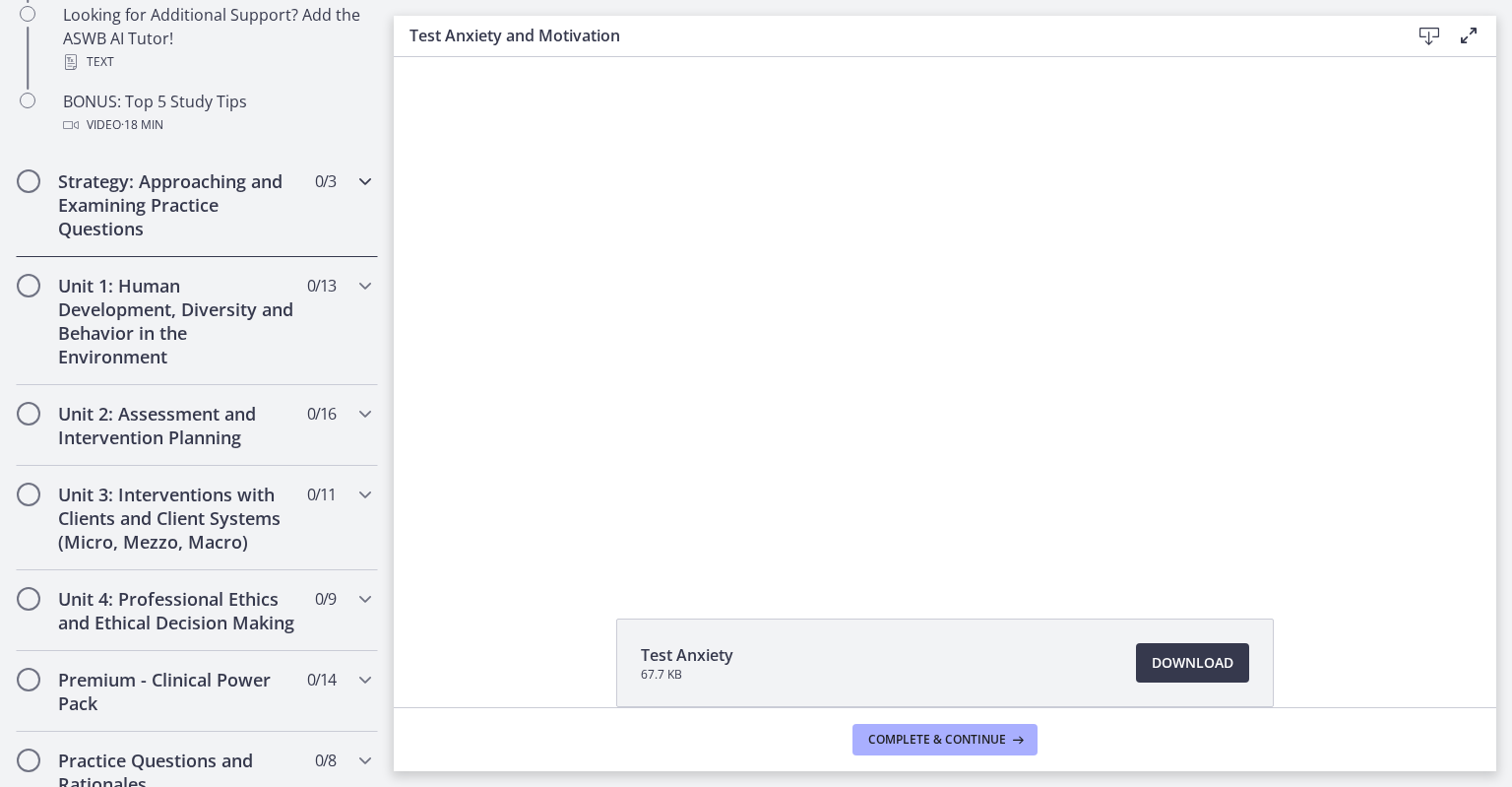 click on "Strategy: Approaching and Examining Practice Questions" at bounding box center (178, 205) 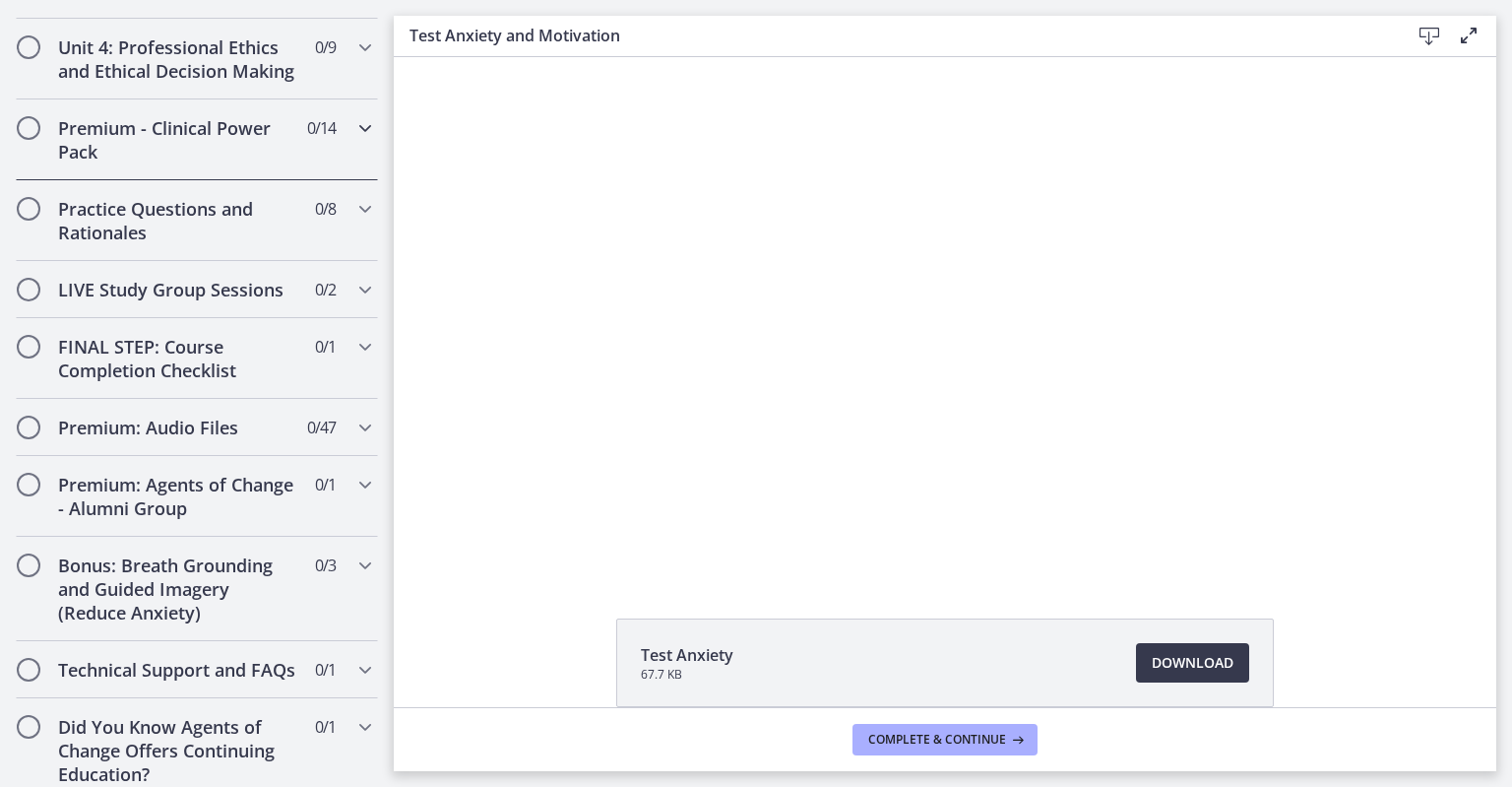 scroll, scrollTop: 1082, scrollLeft: 0, axis: vertical 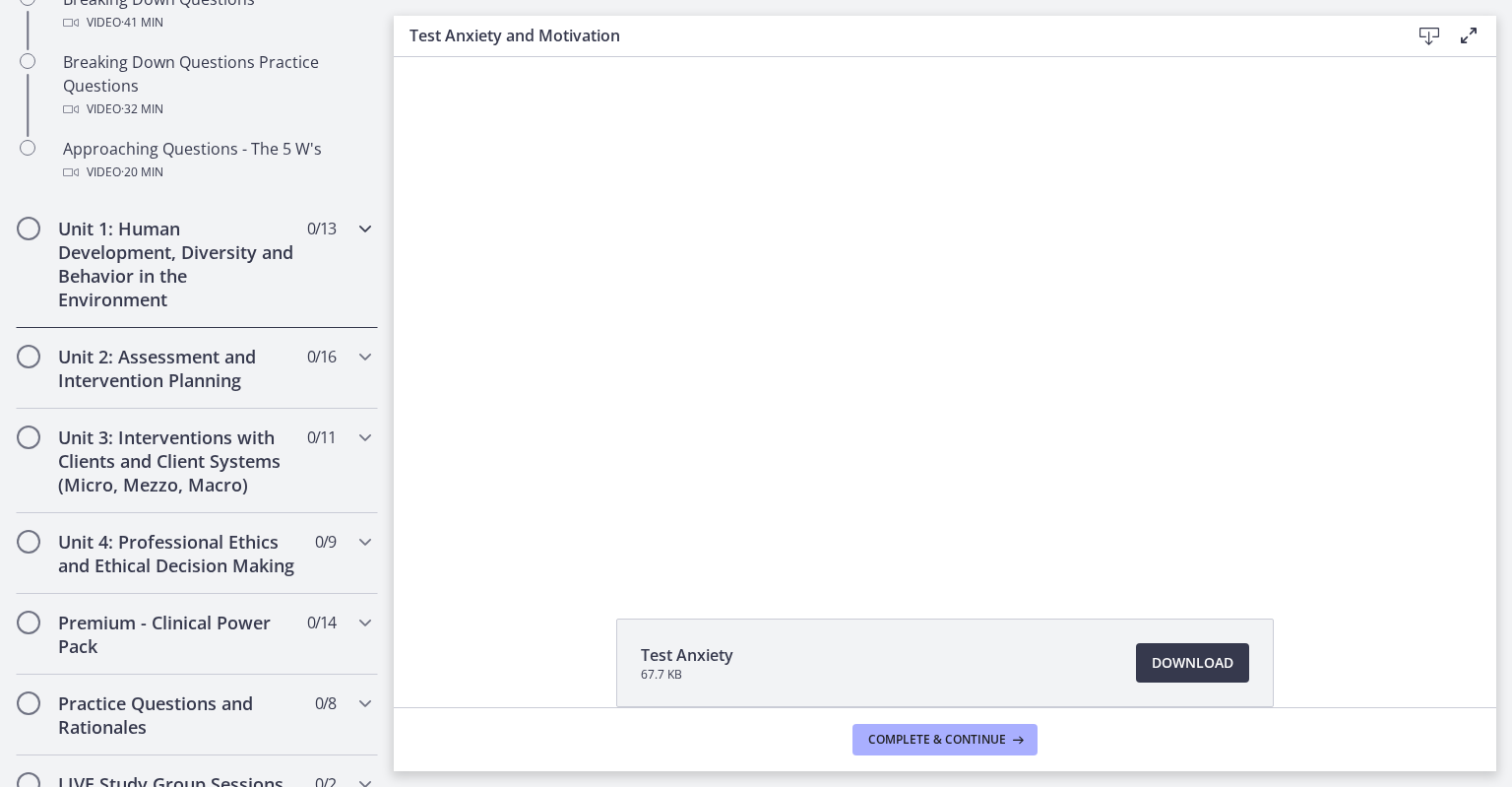 click on "Unit 1: Human Development, Diversity and Behavior in the Environment" at bounding box center [178, 264] 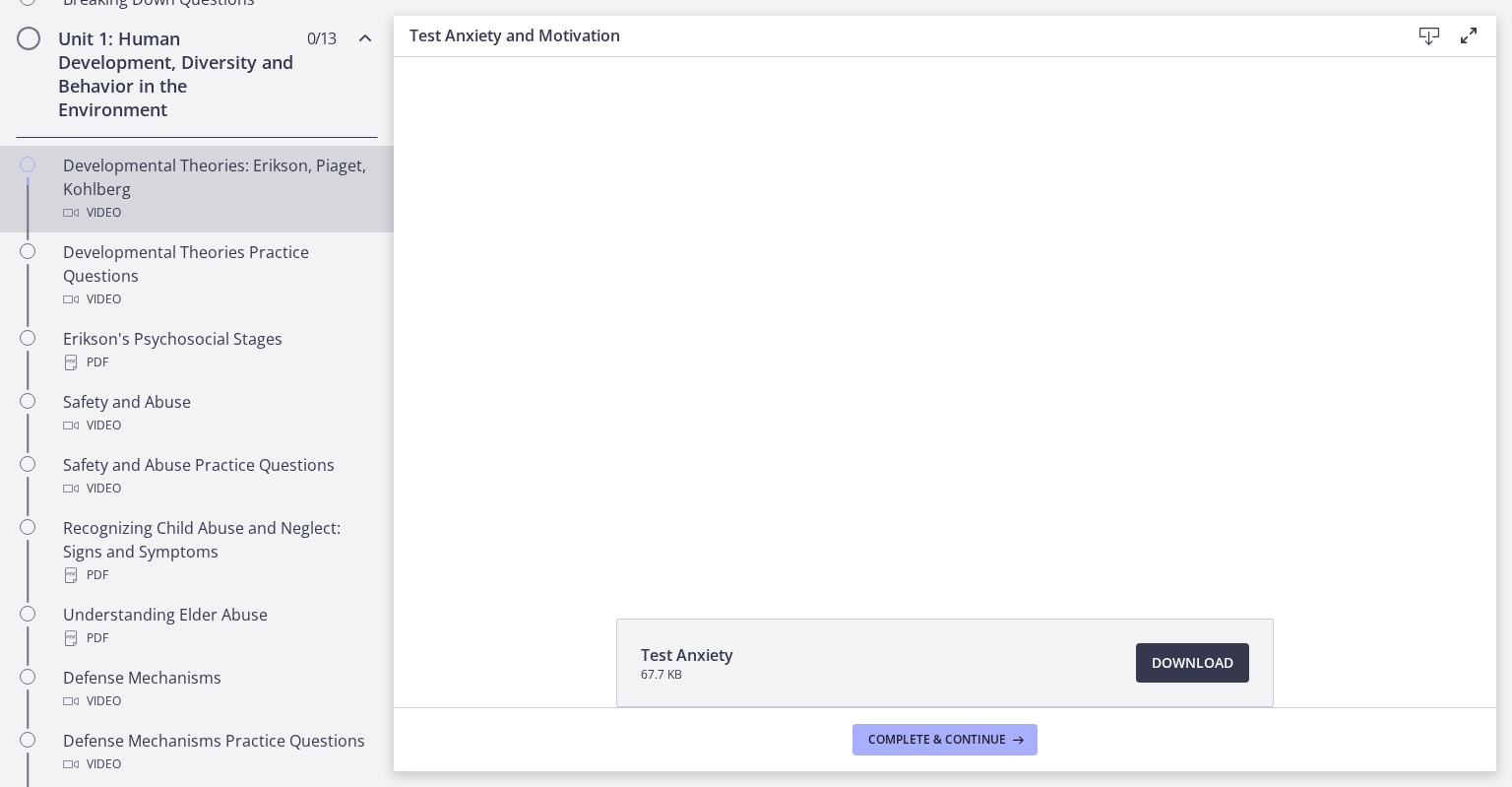 scroll, scrollTop: 588, scrollLeft: 0, axis: vertical 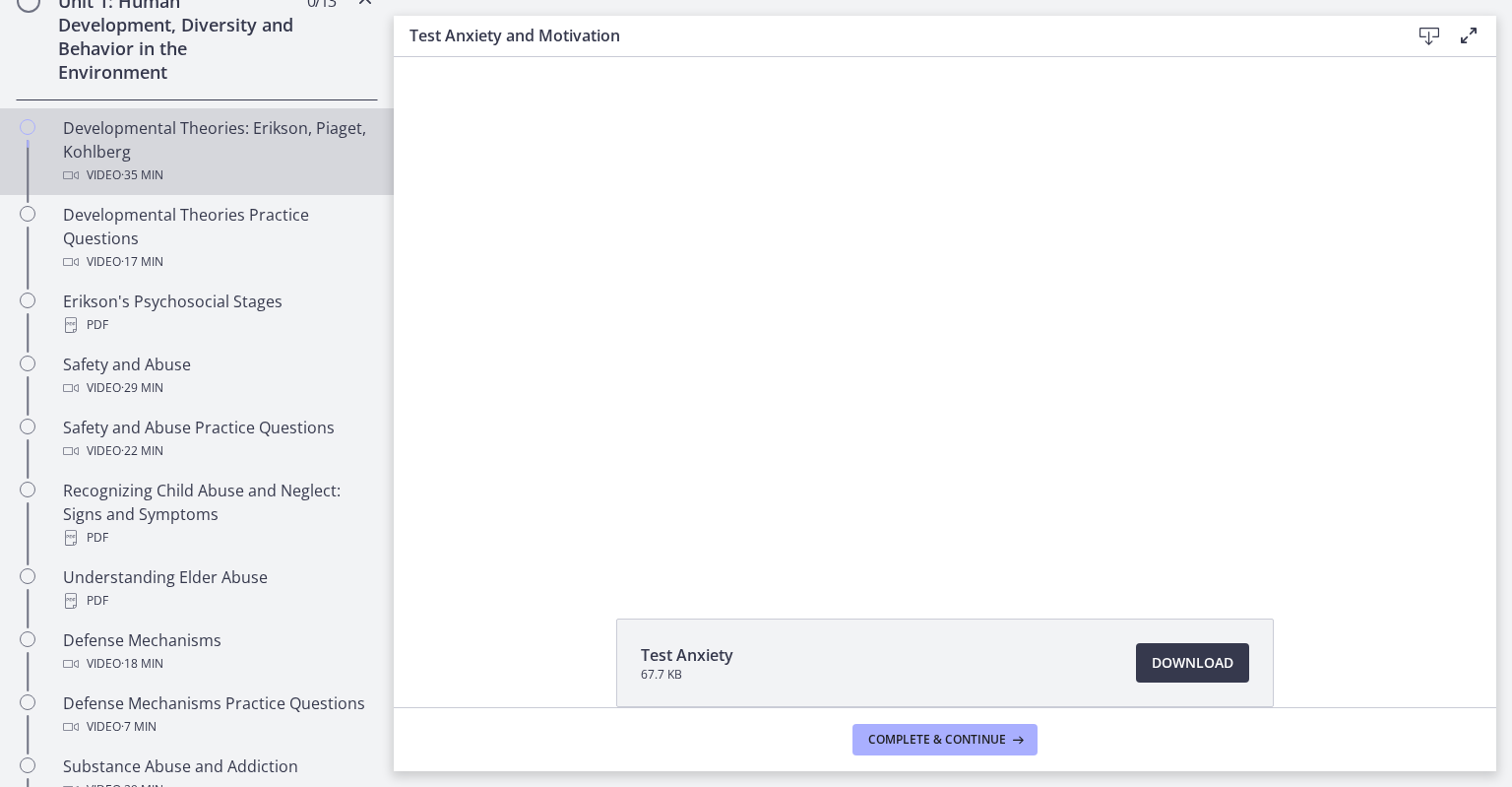 click on "Video
·  35 min" at bounding box center [217, 175] 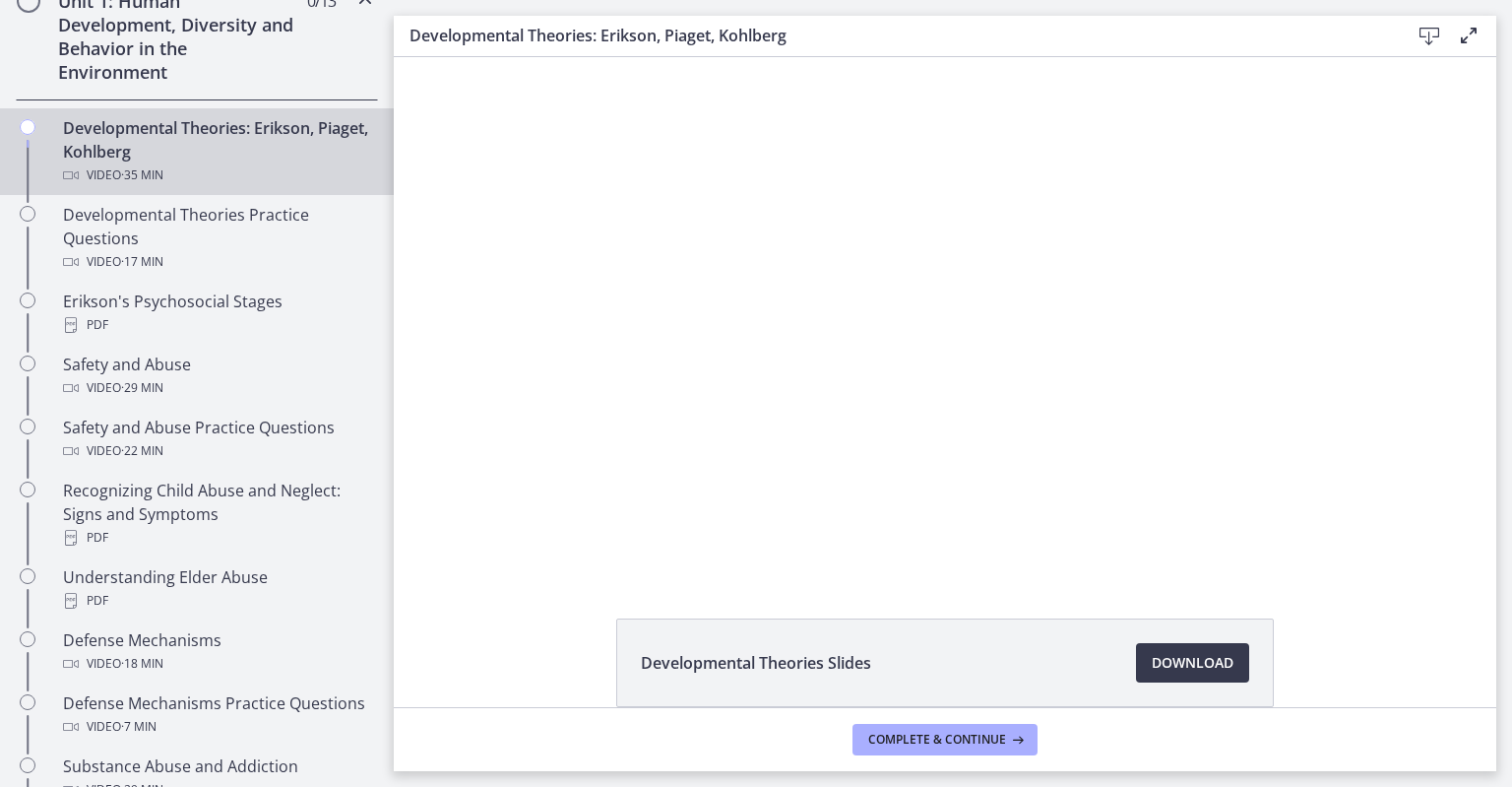 scroll, scrollTop: 0, scrollLeft: 0, axis: both 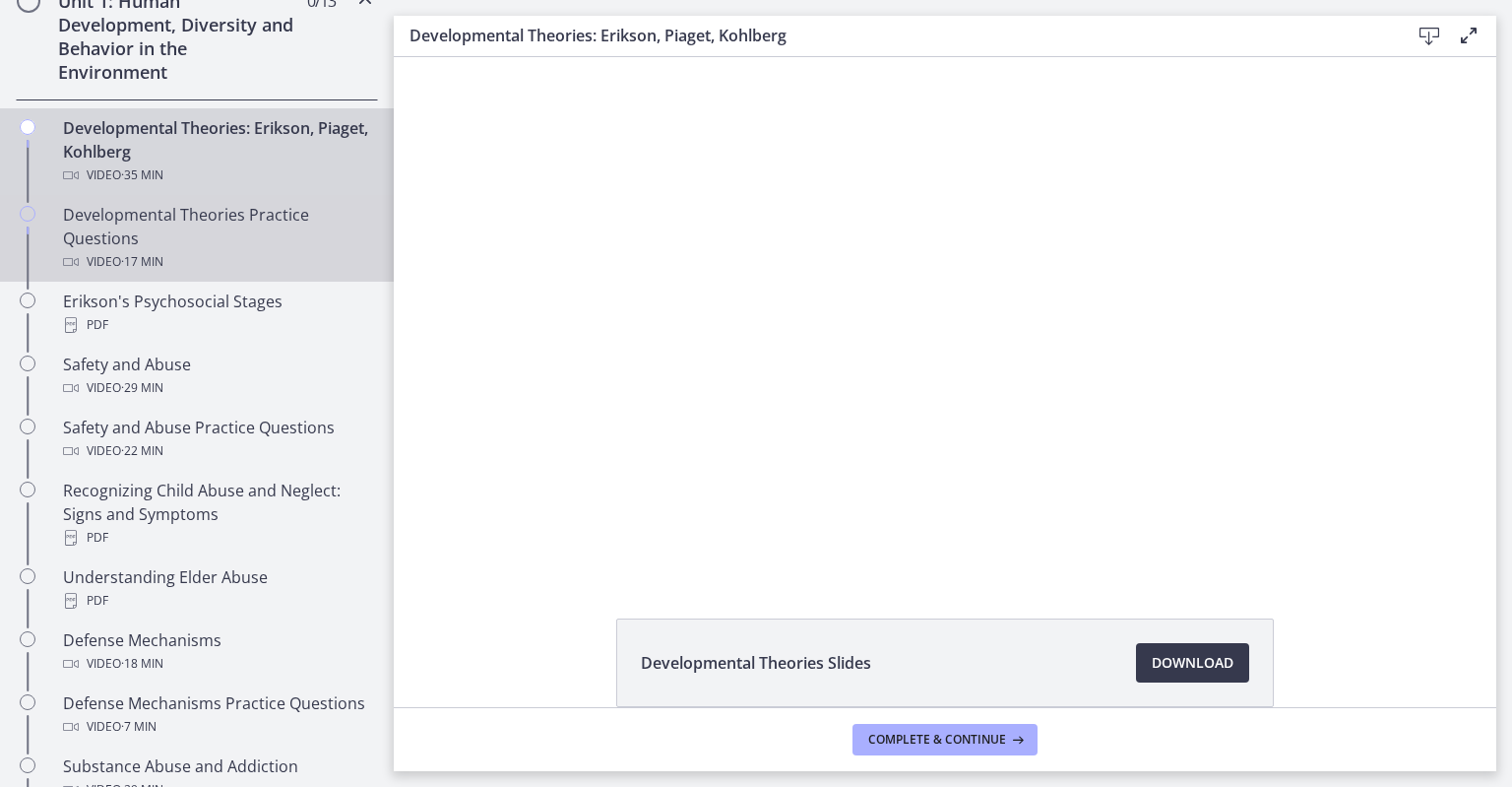 click on "Developmental Theories Practice Questions
Video
·  17 min" at bounding box center (217, 238) 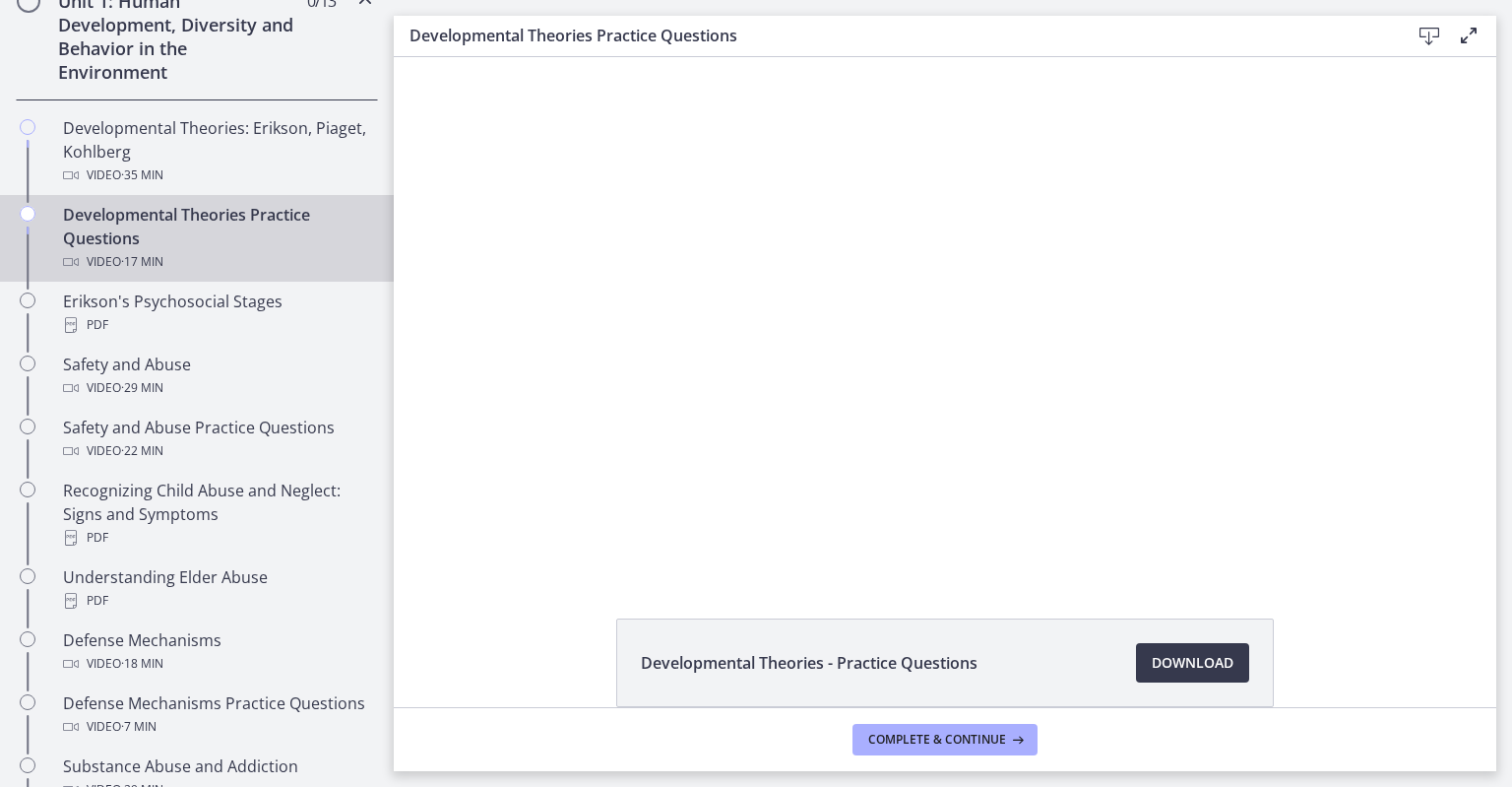 scroll, scrollTop: 0, scrollLeft: 0, axis: both 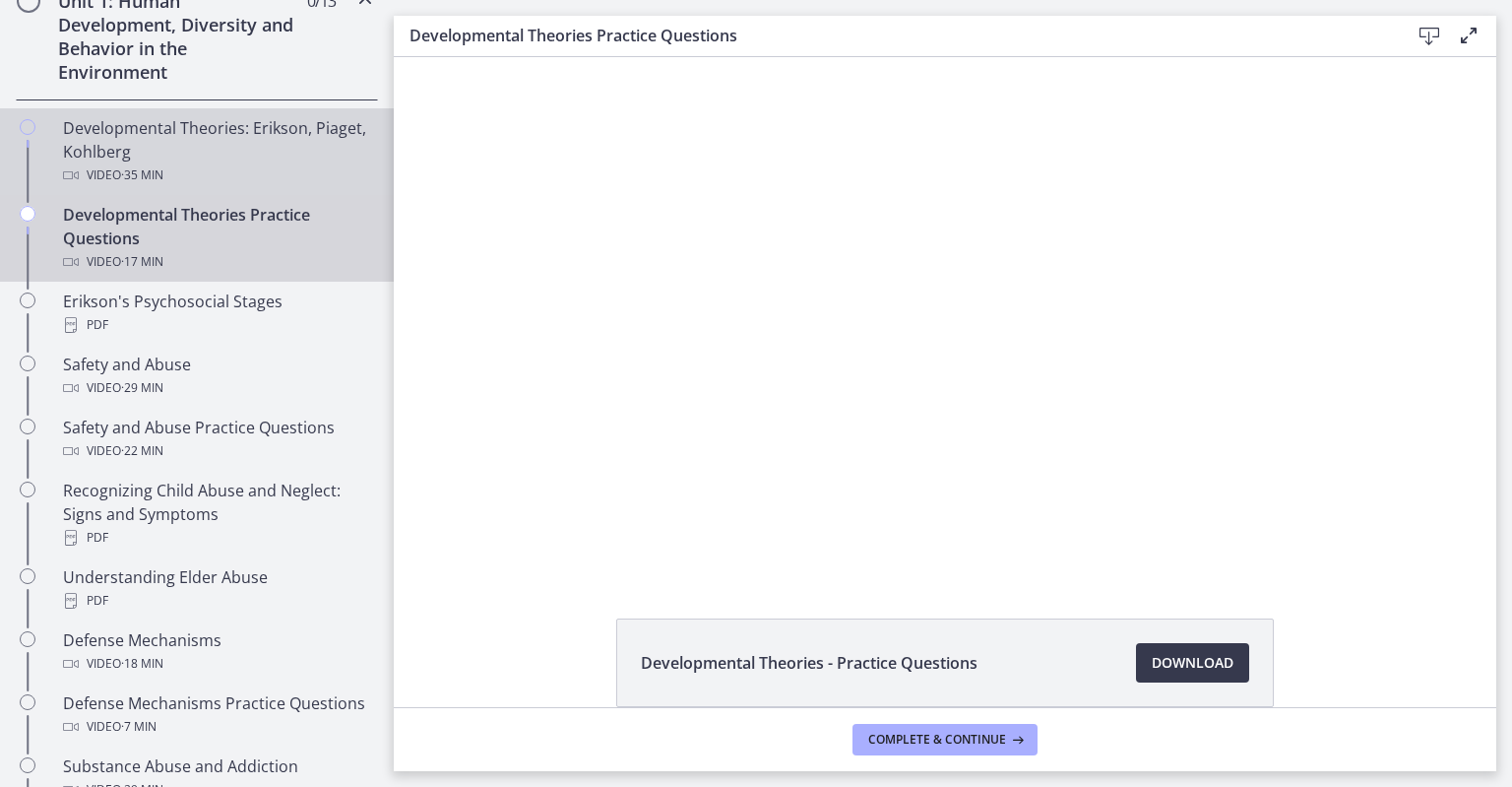 click on "Developmental Theories: Erikson, Piaget, Kohlberg
Video
·  35 min" at bounding box center [217, 152] 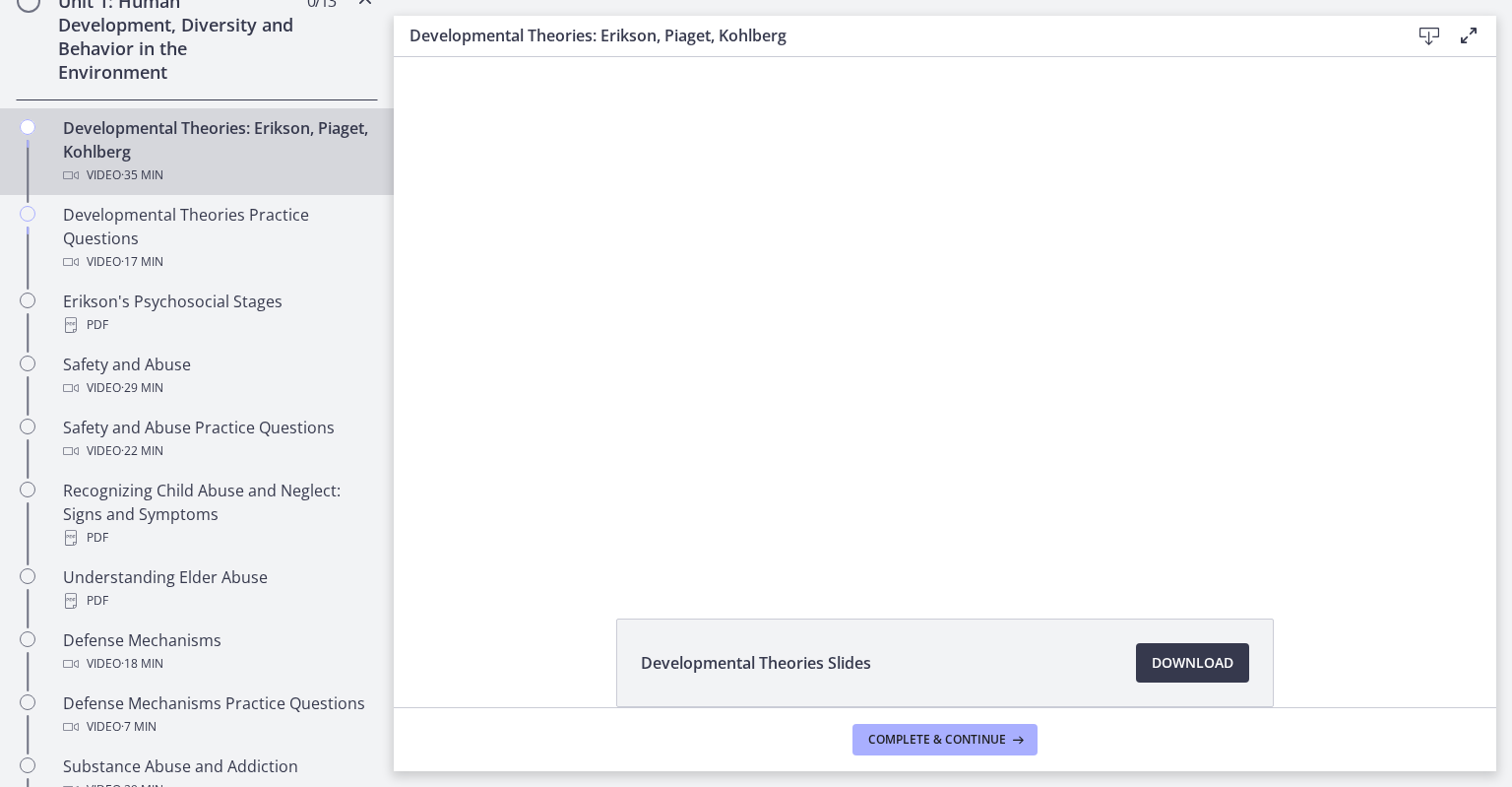 scroll, scrollTop: 0, scrollLeft: 0, axis: both 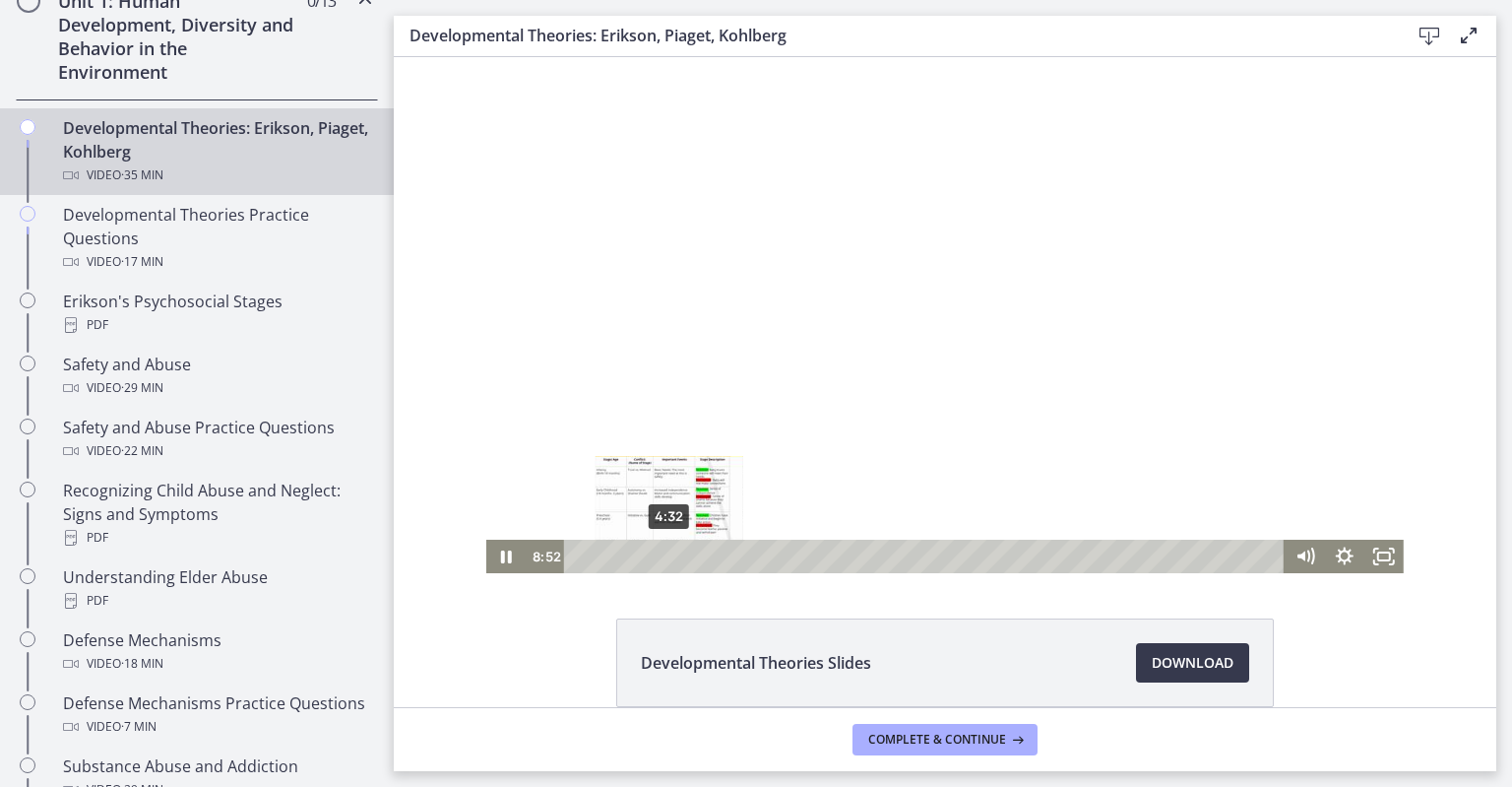 click on "4:32" at bounding box center [926, 557] 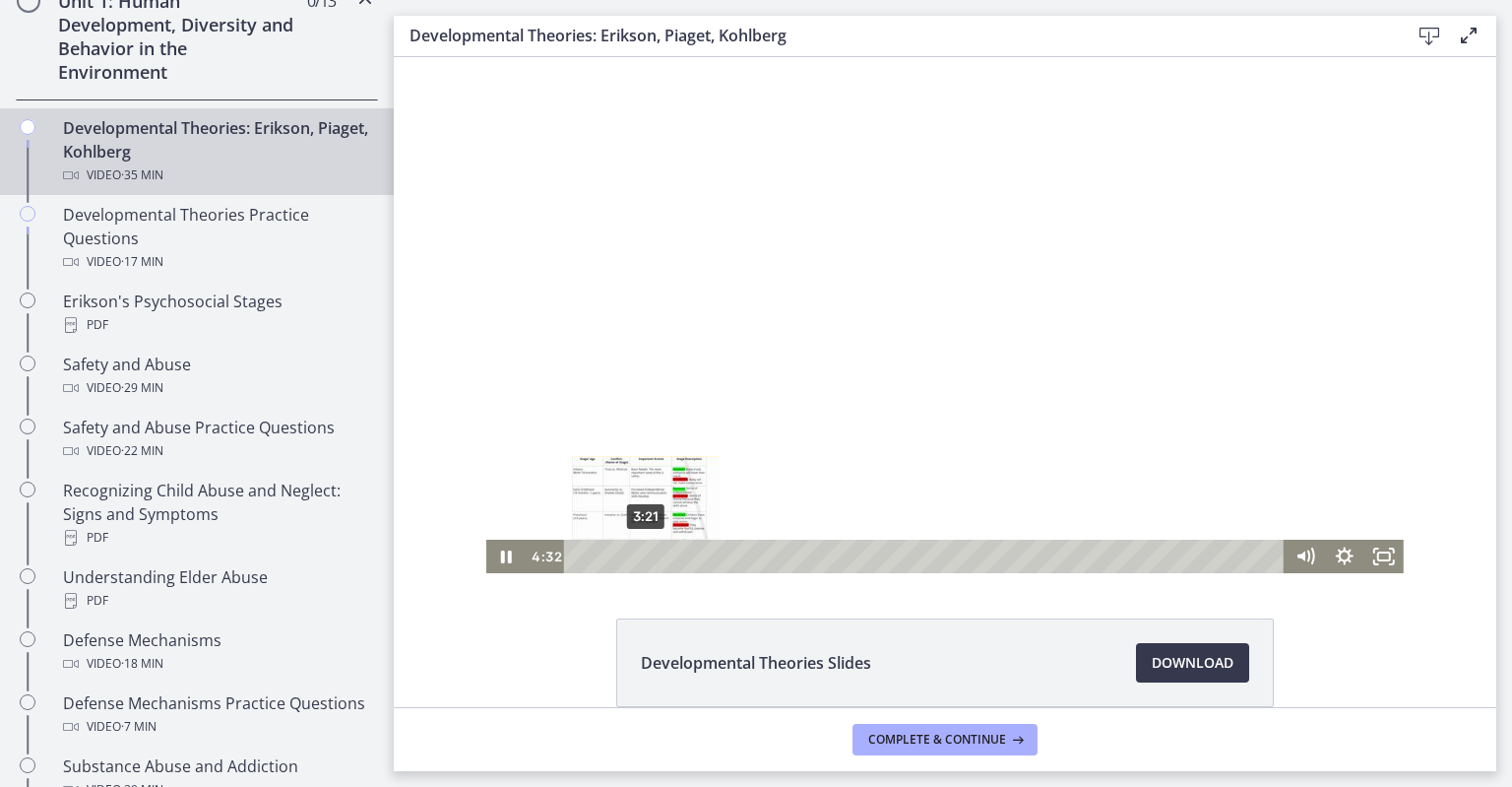 click on "3:21" at bounding box center [926, 557] 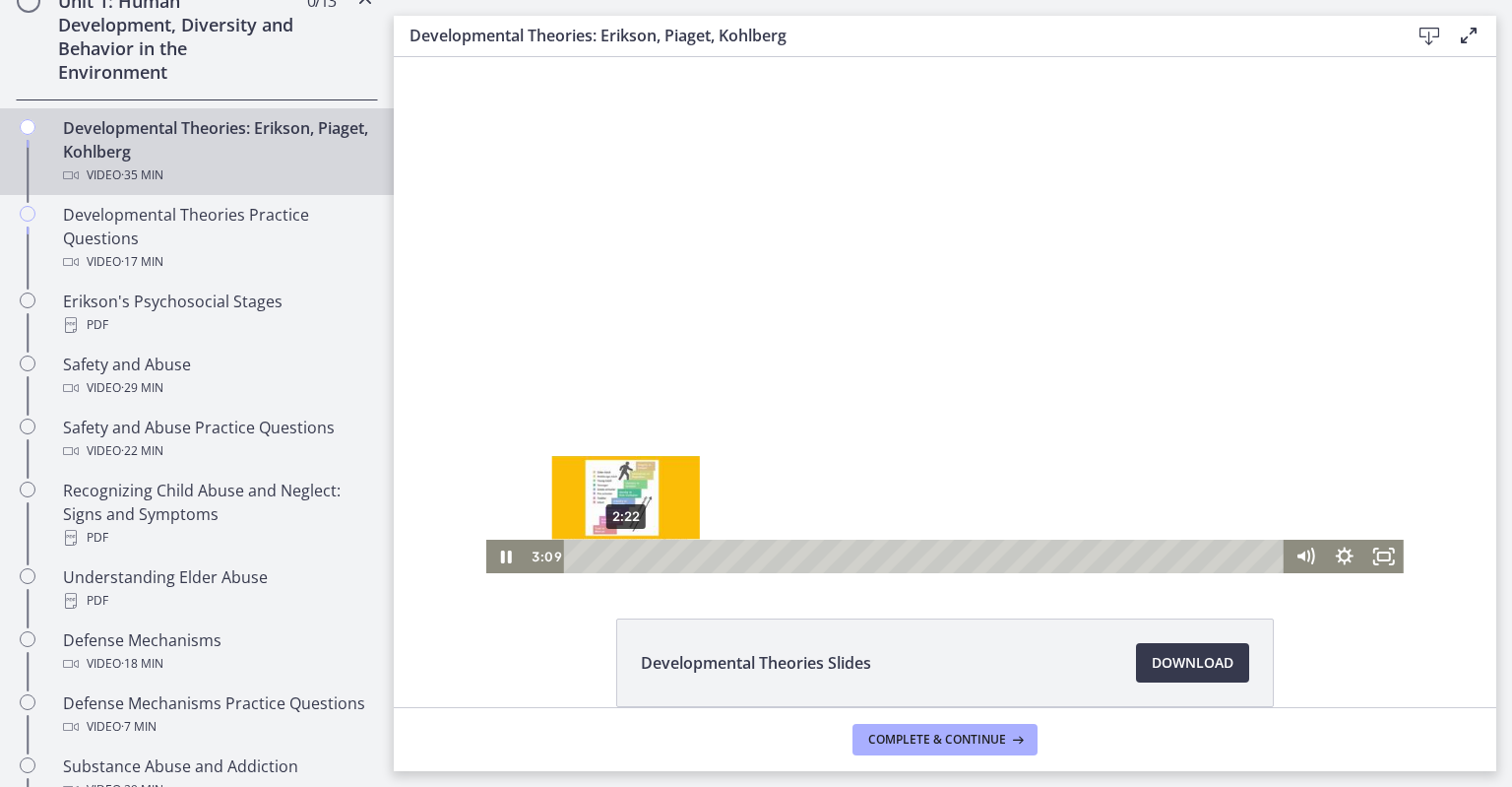click on "2:22" at bounding box center (926, 557) 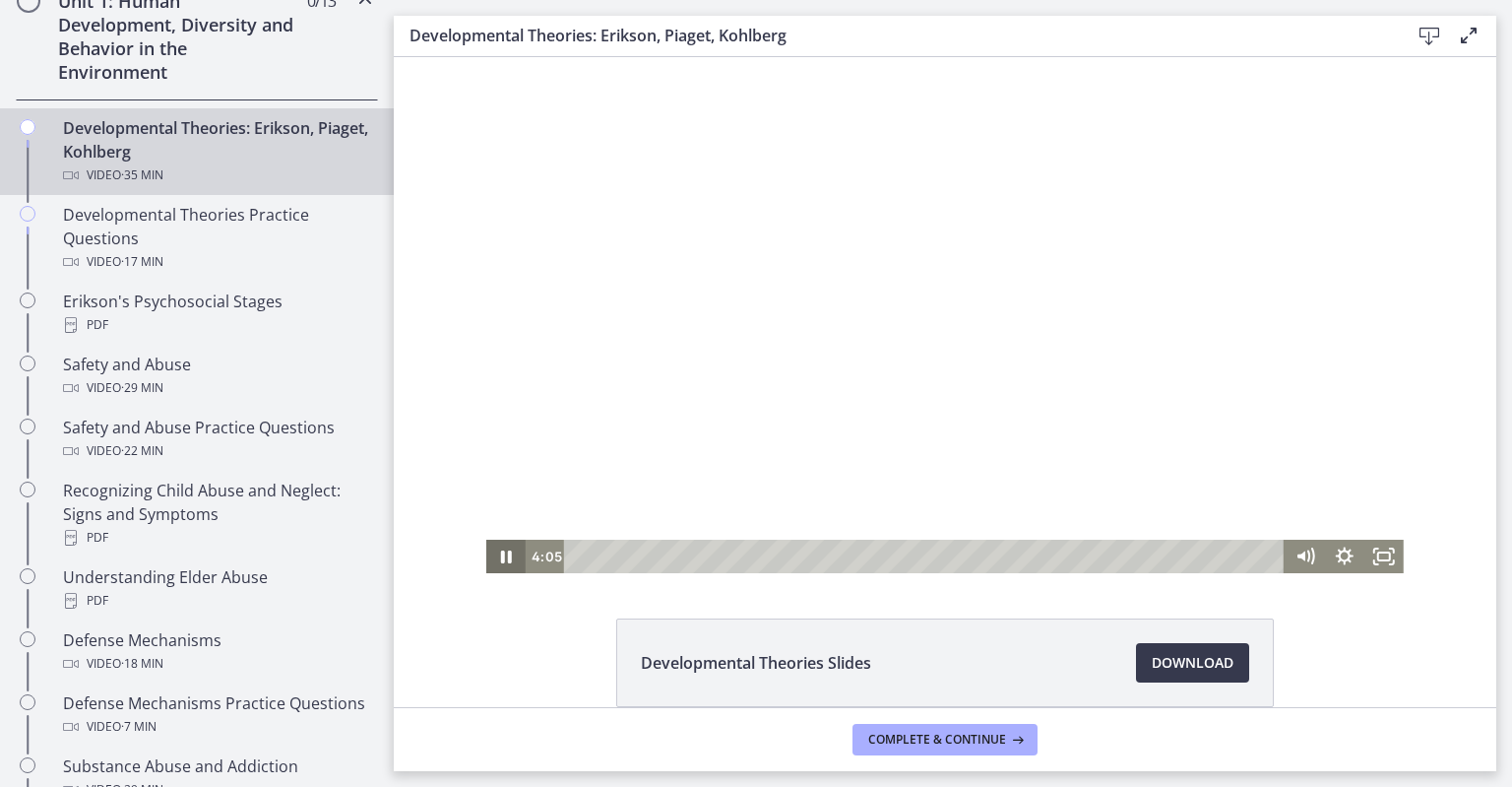click 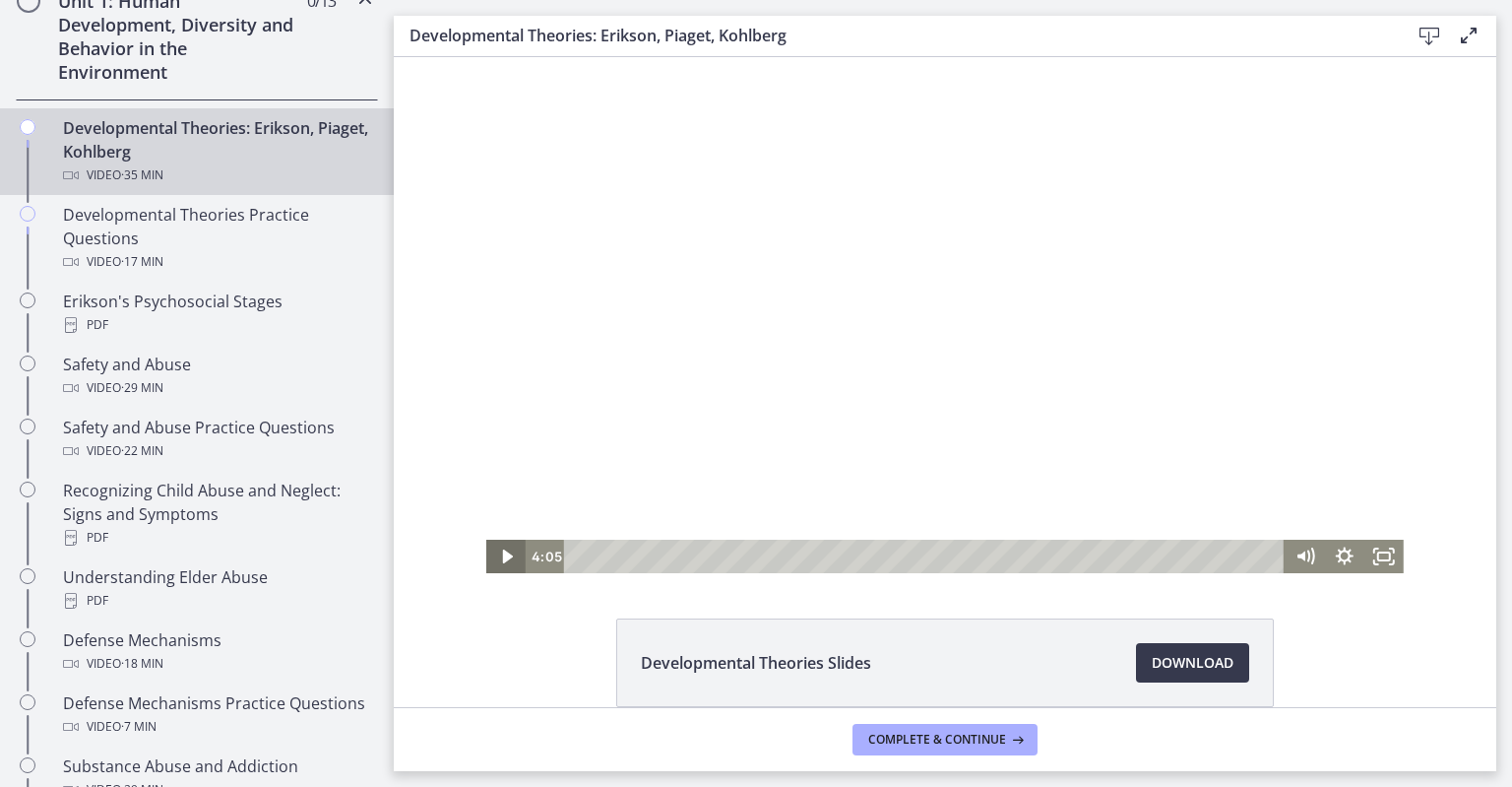 click 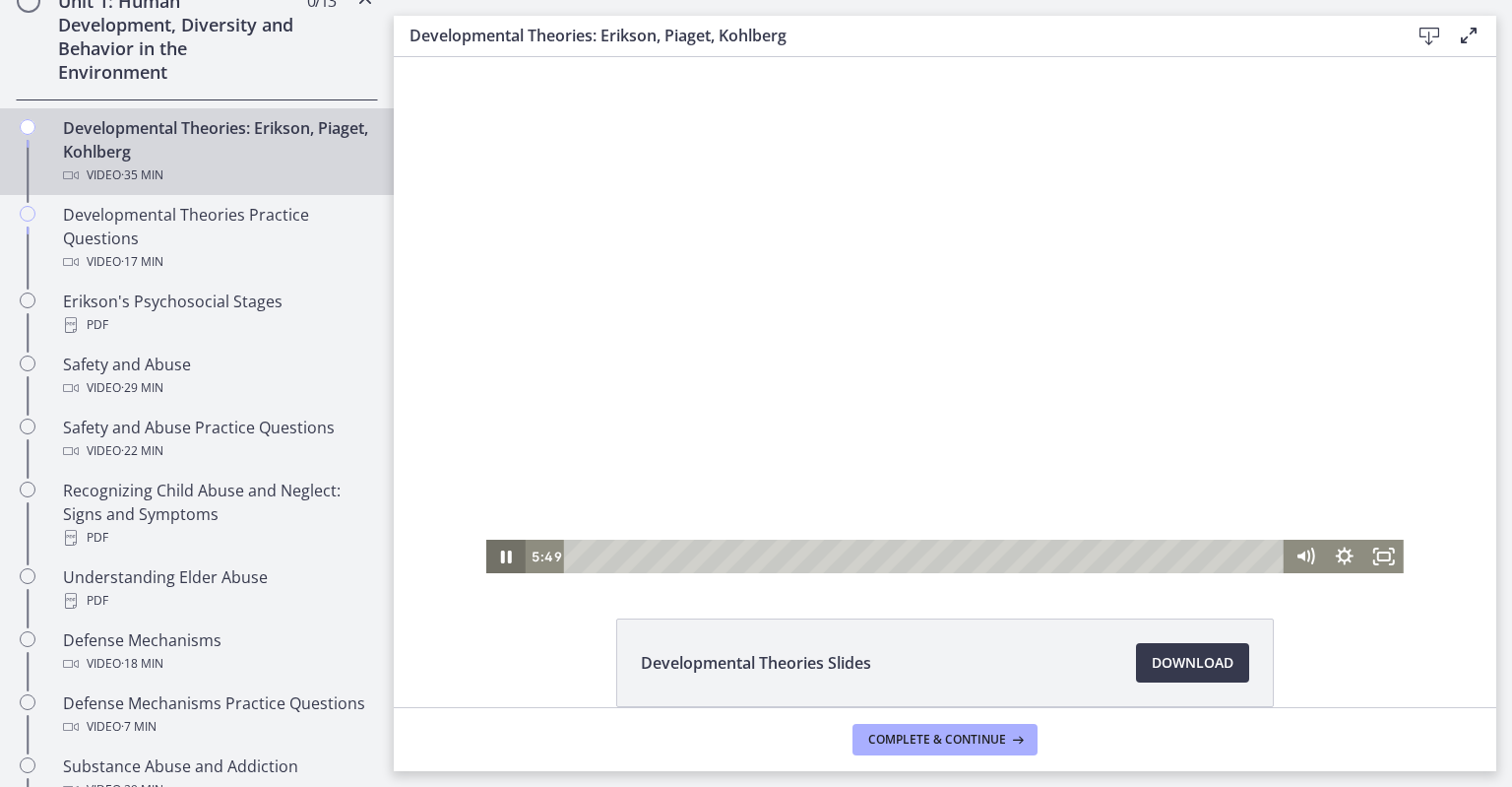 drag, startPoint x: 504, startPoint y: 558, endPoint x: 528, endPoint y: 565, distance: 25 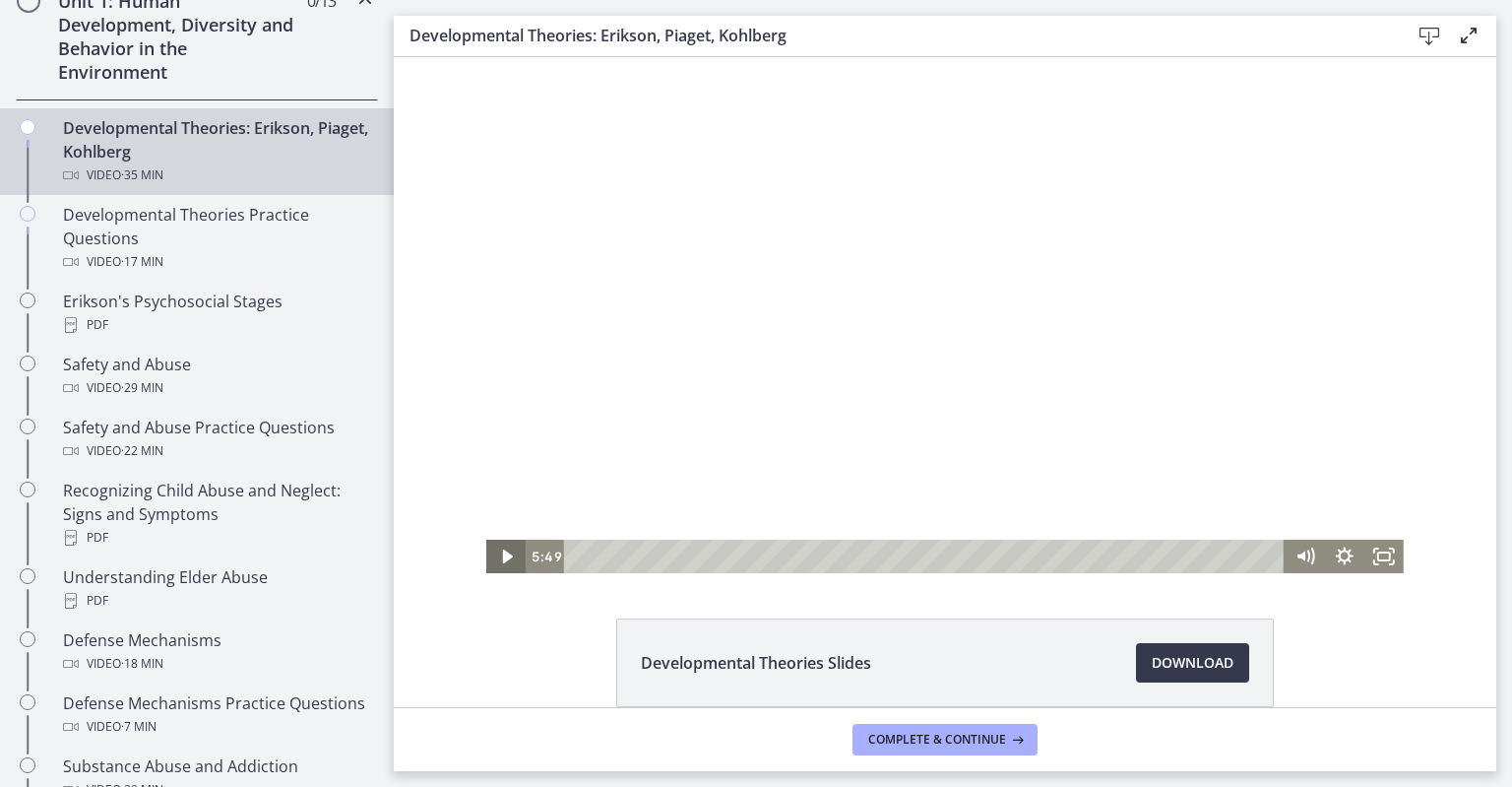 click 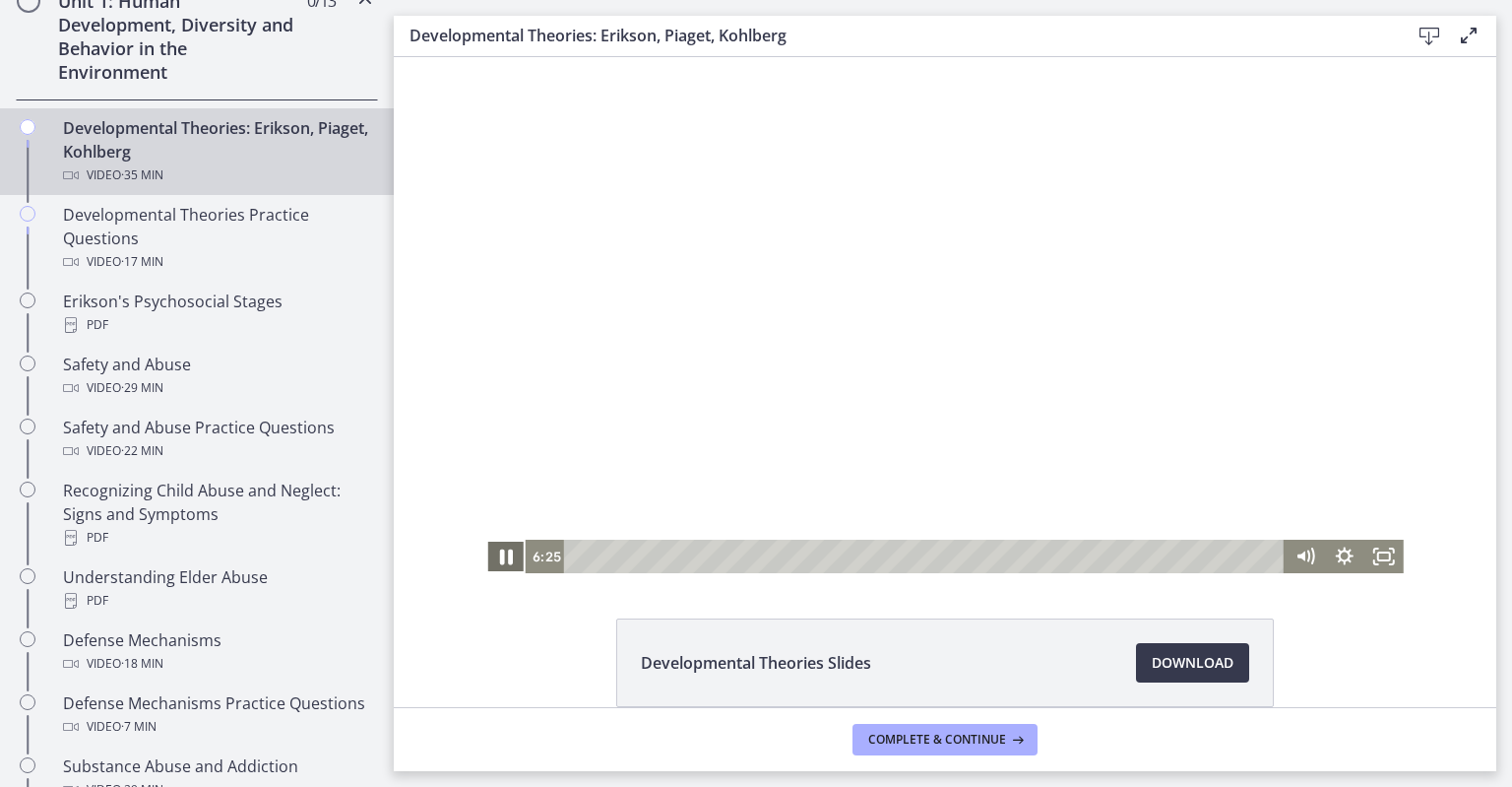 click 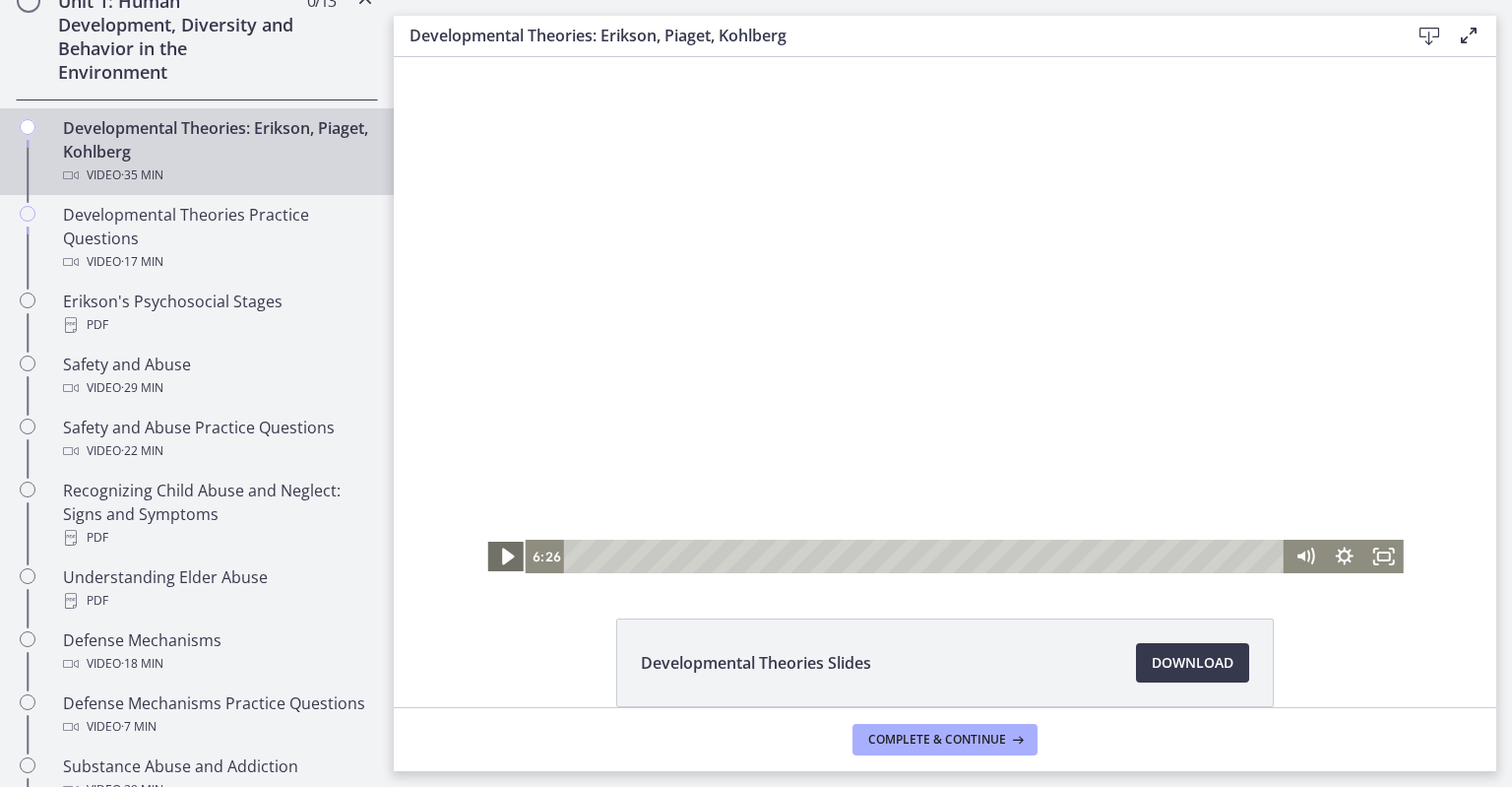click 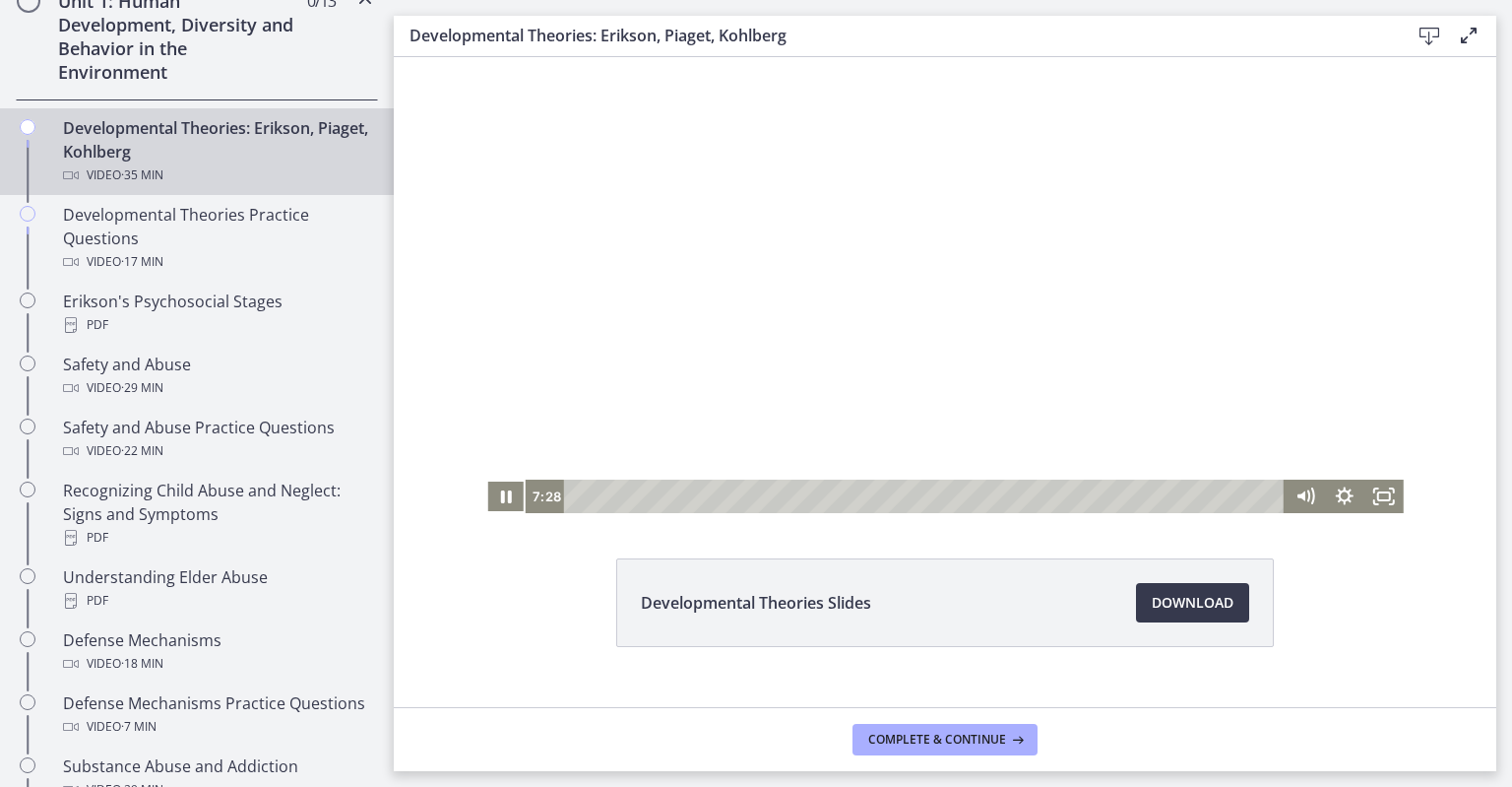scroll, scrollTop: 94, scrollLeft: 0, axis: vertical 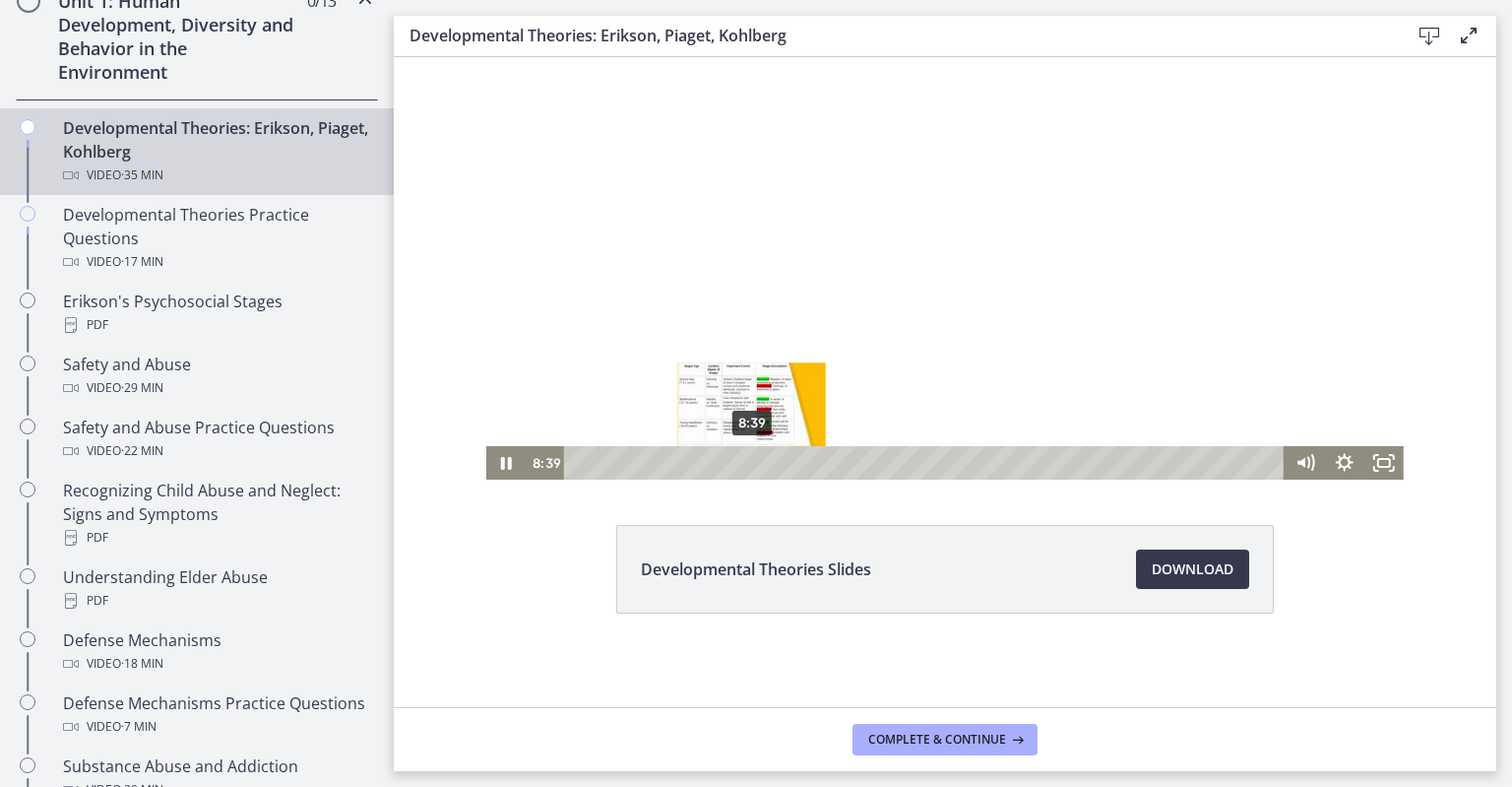 click on "8:39" at bounding box center [926, 463] 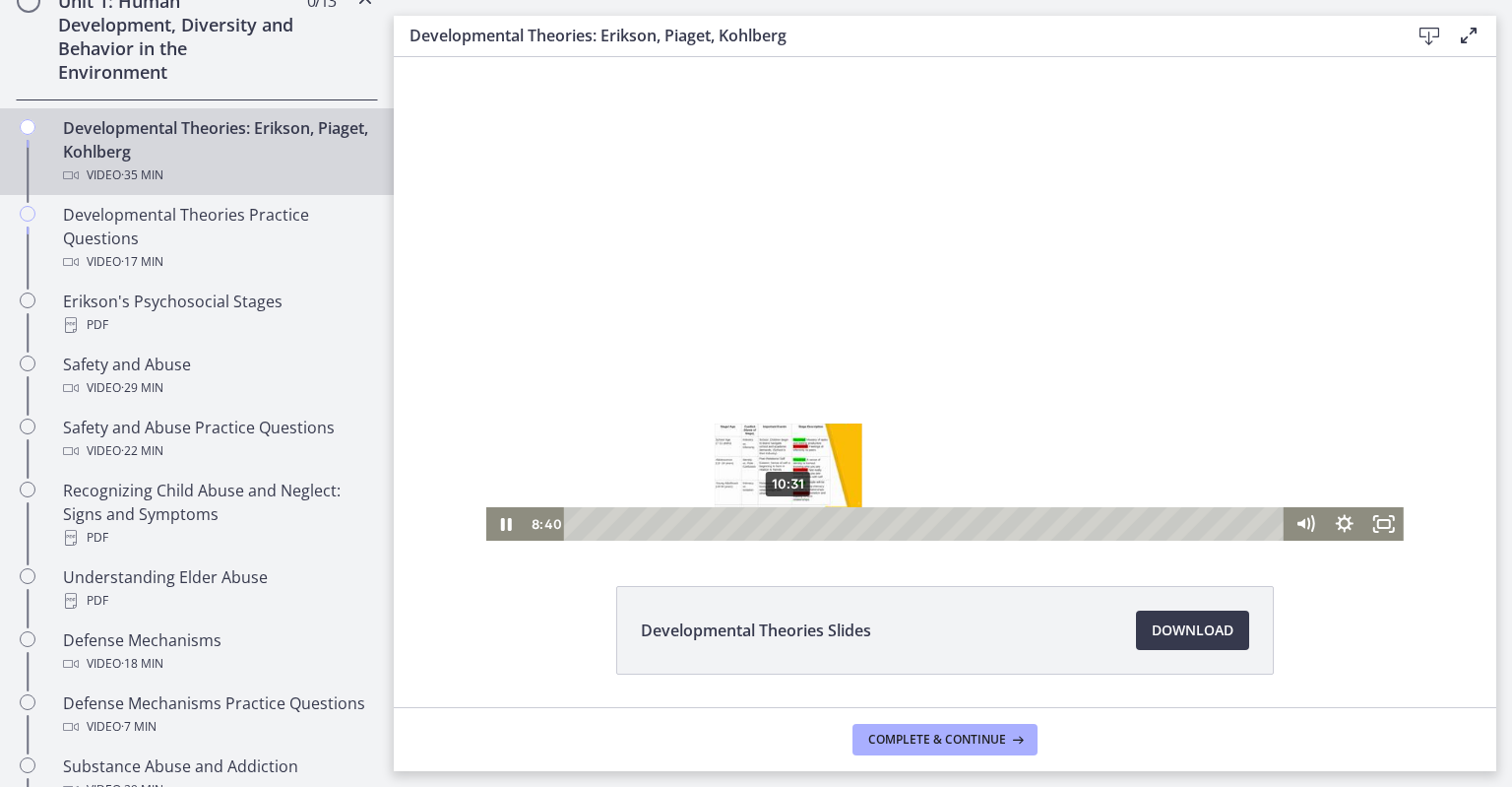 scroll, scrollTop: 0, scrollLeft: 0, axis: both 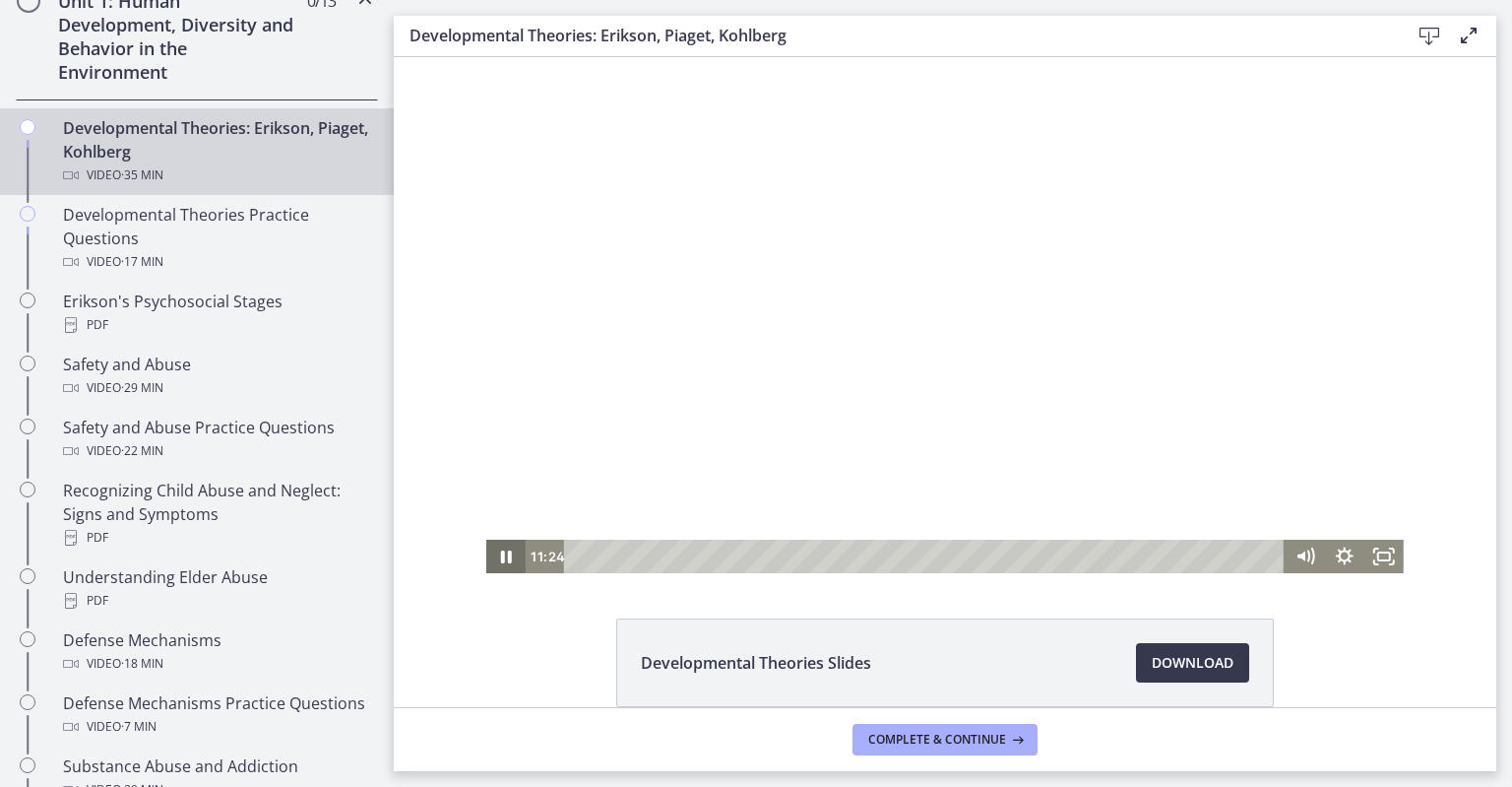 click 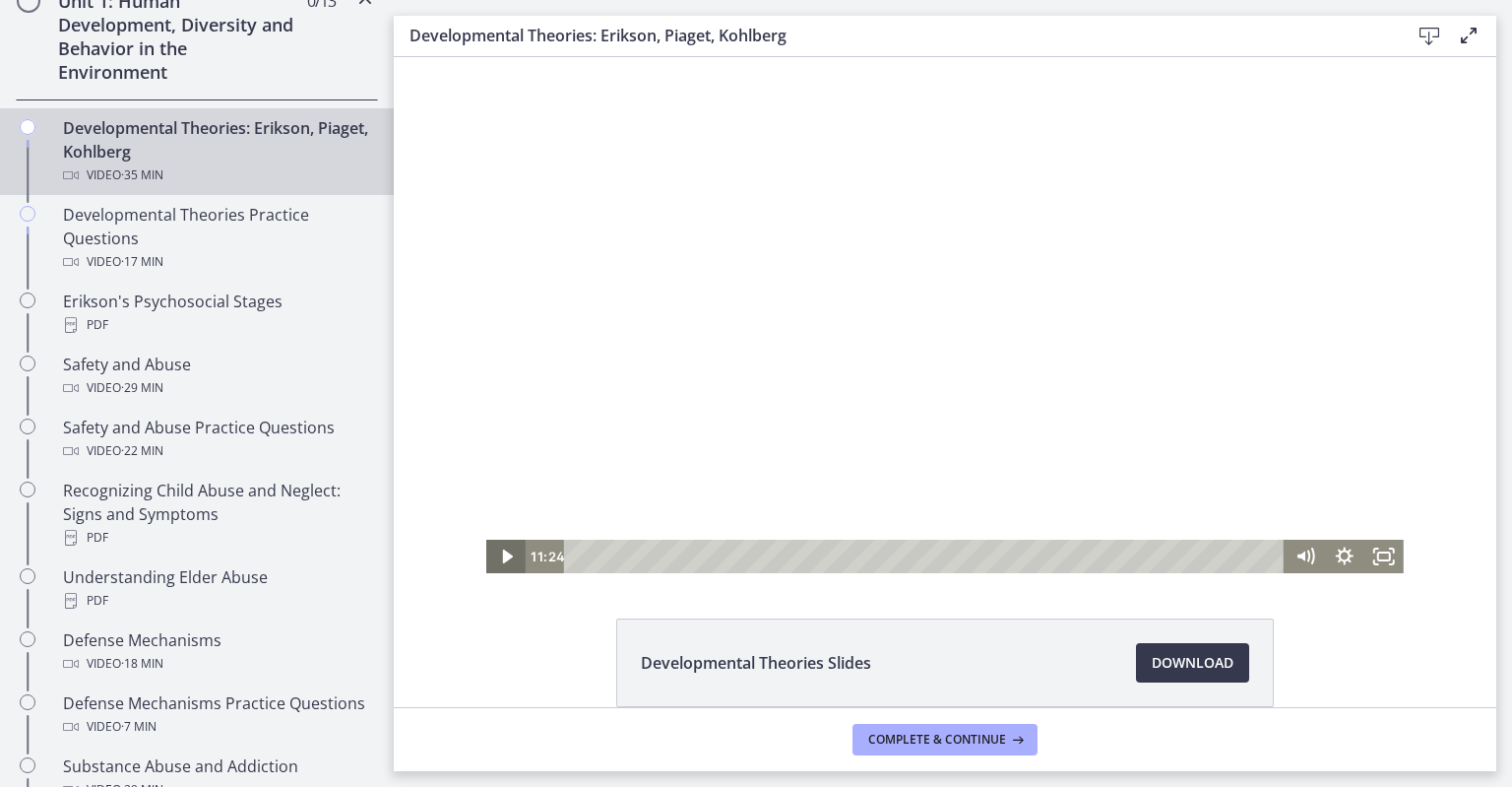 click 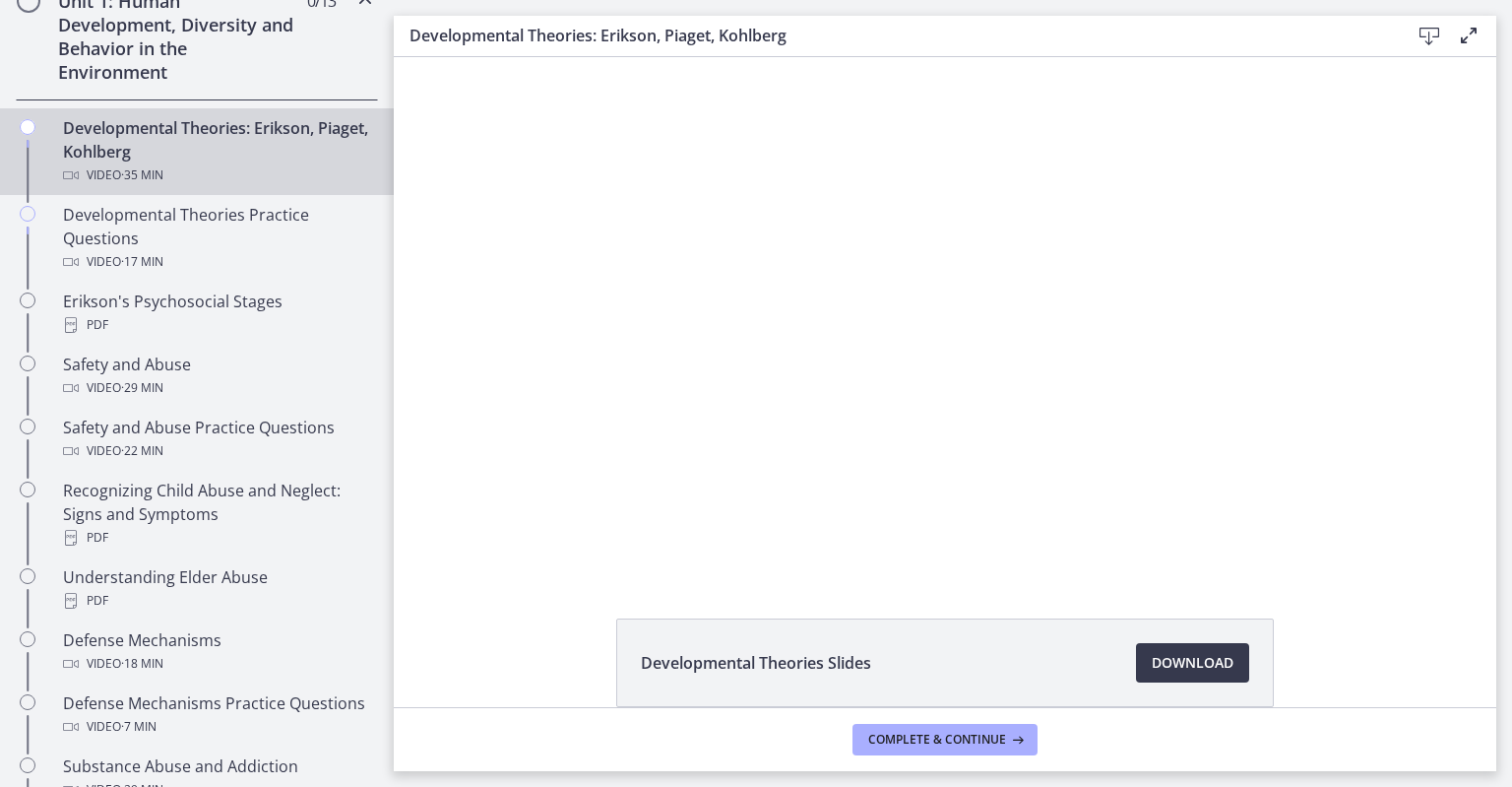 click on "Developmental Theories Slides
Download
Opens in a new window" at bounding box center [945, 710] 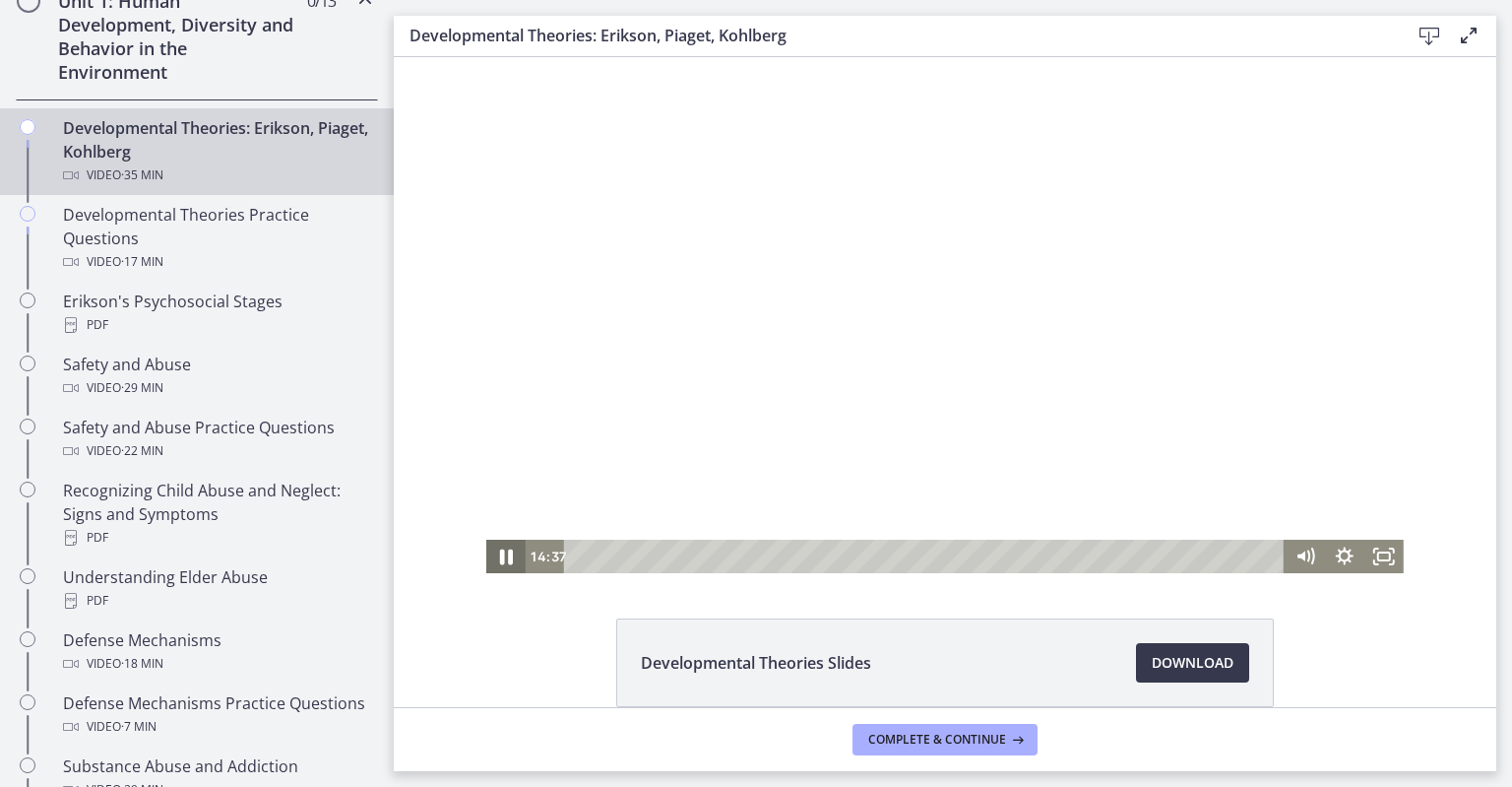 click 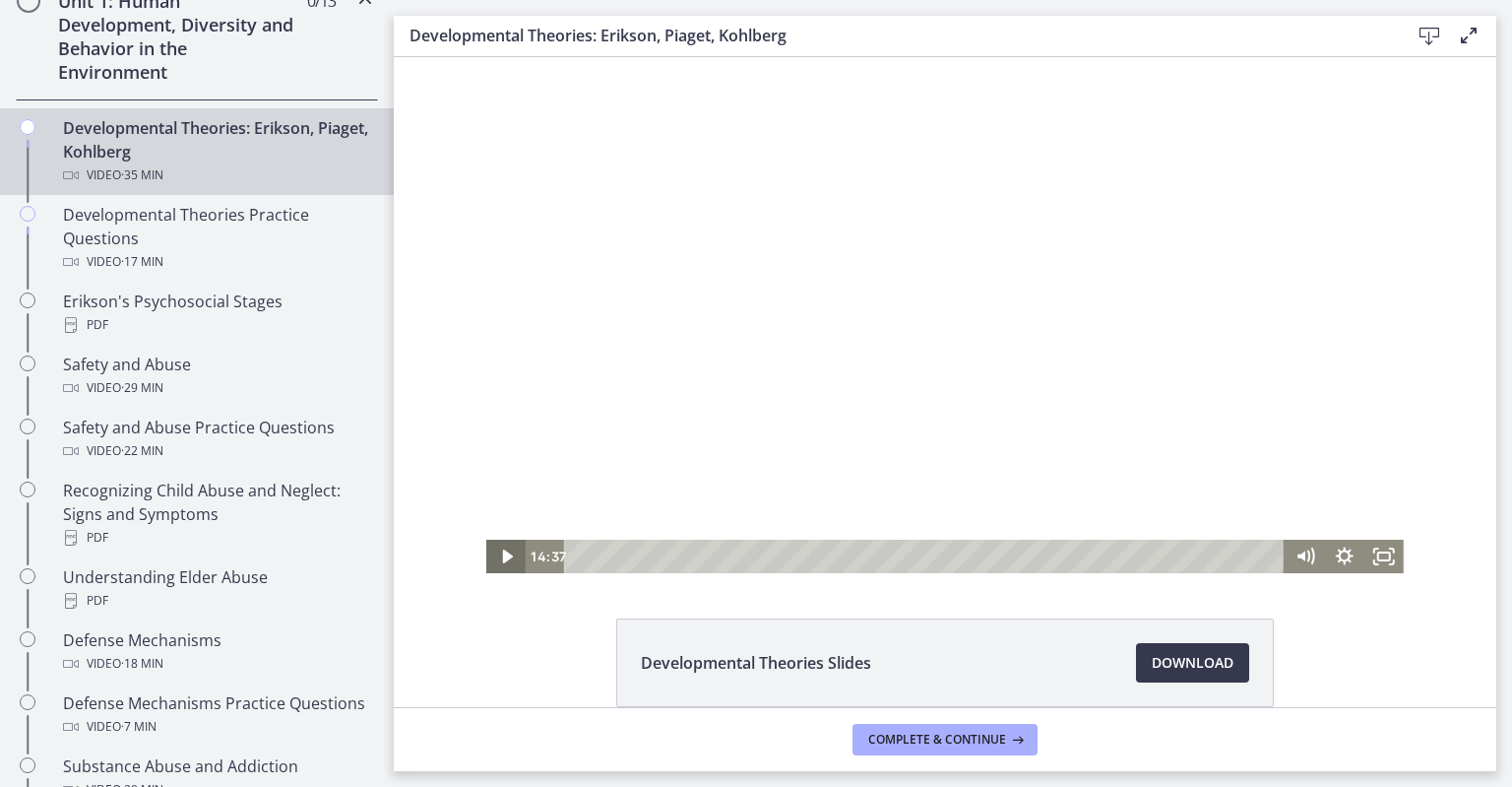 click 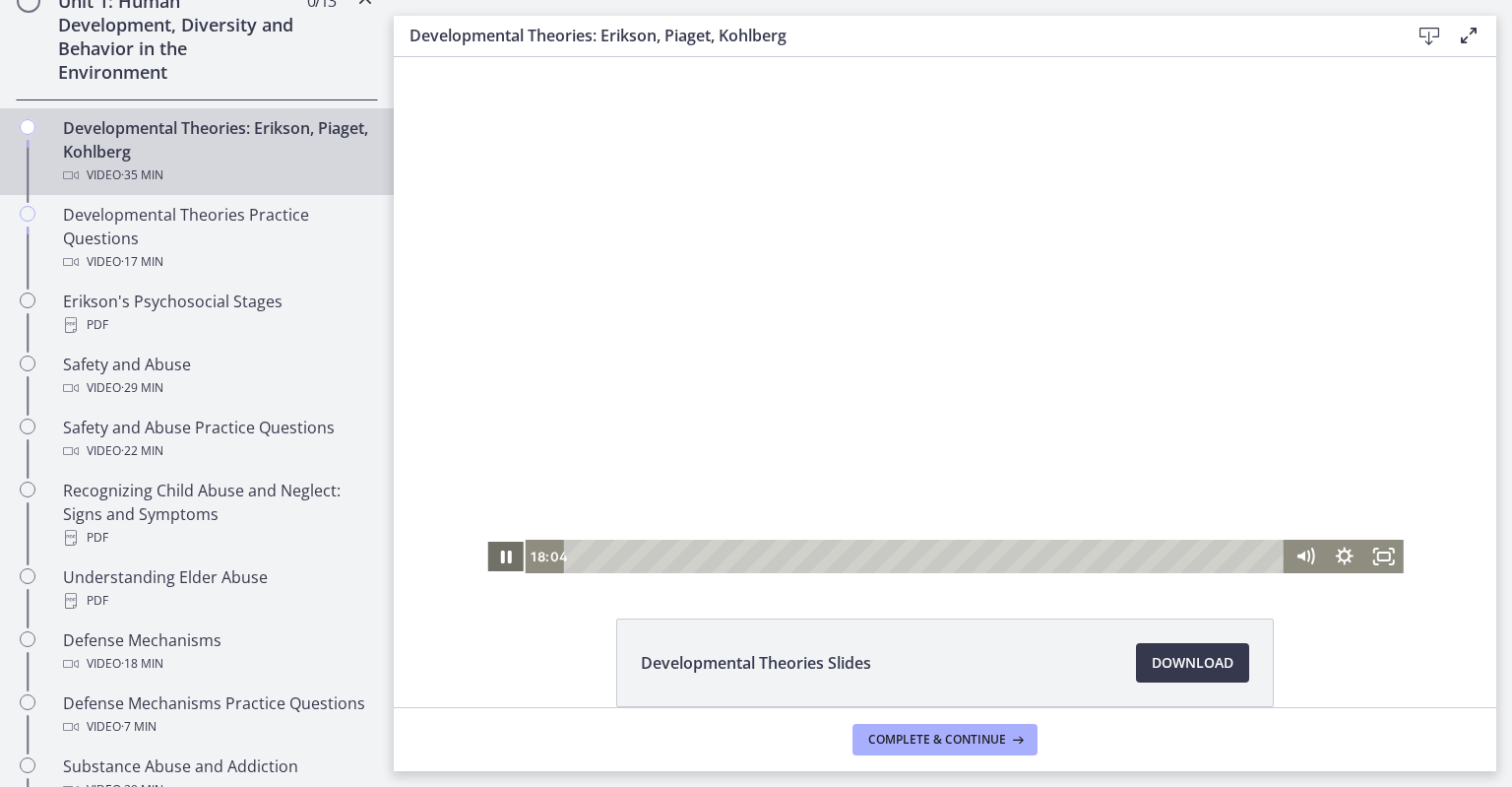 drag, startPoint x: 496, startPoint y: 554, endPoint x: 484, endPoint y: 570, distance: 20 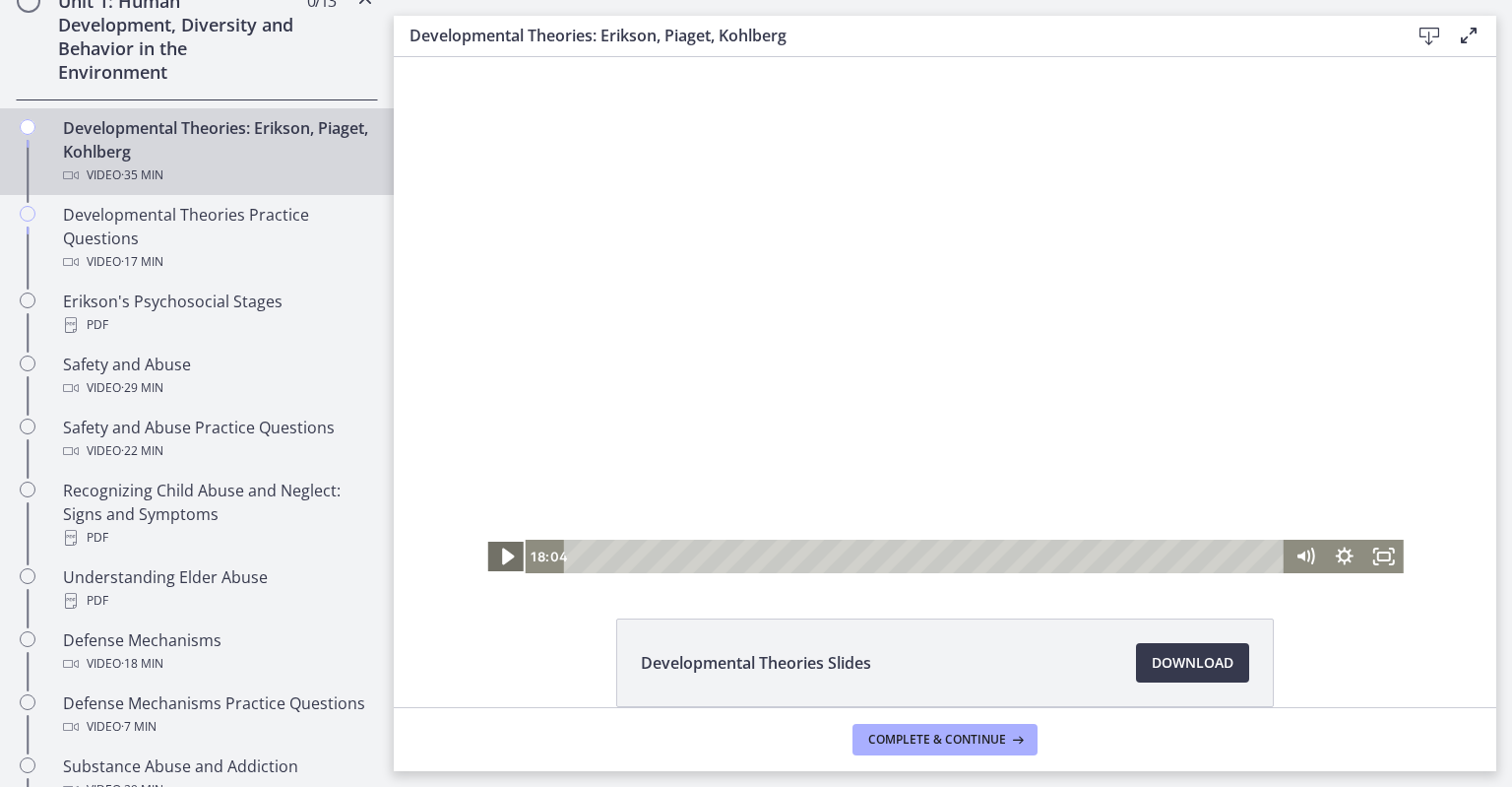 click 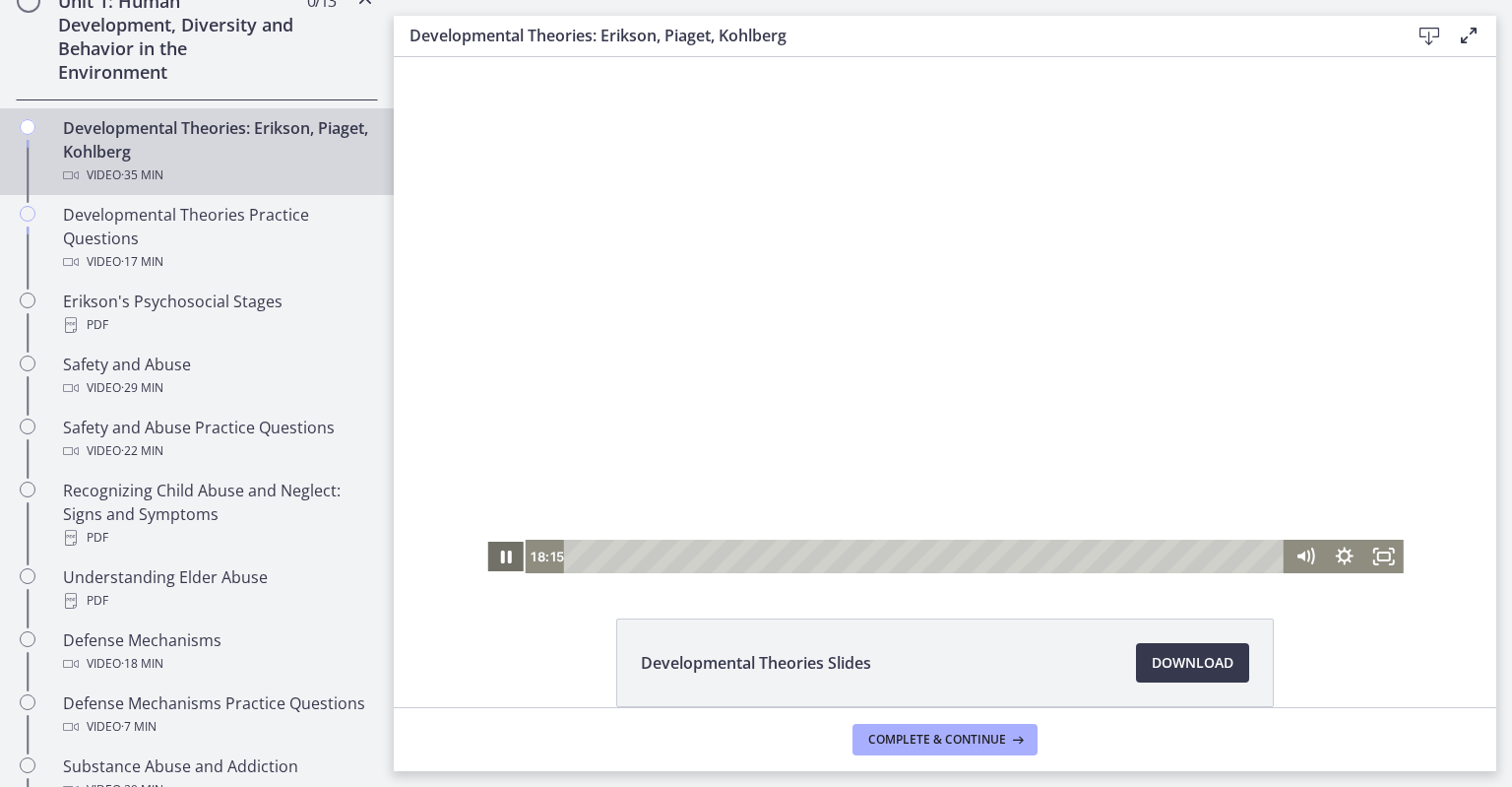 click 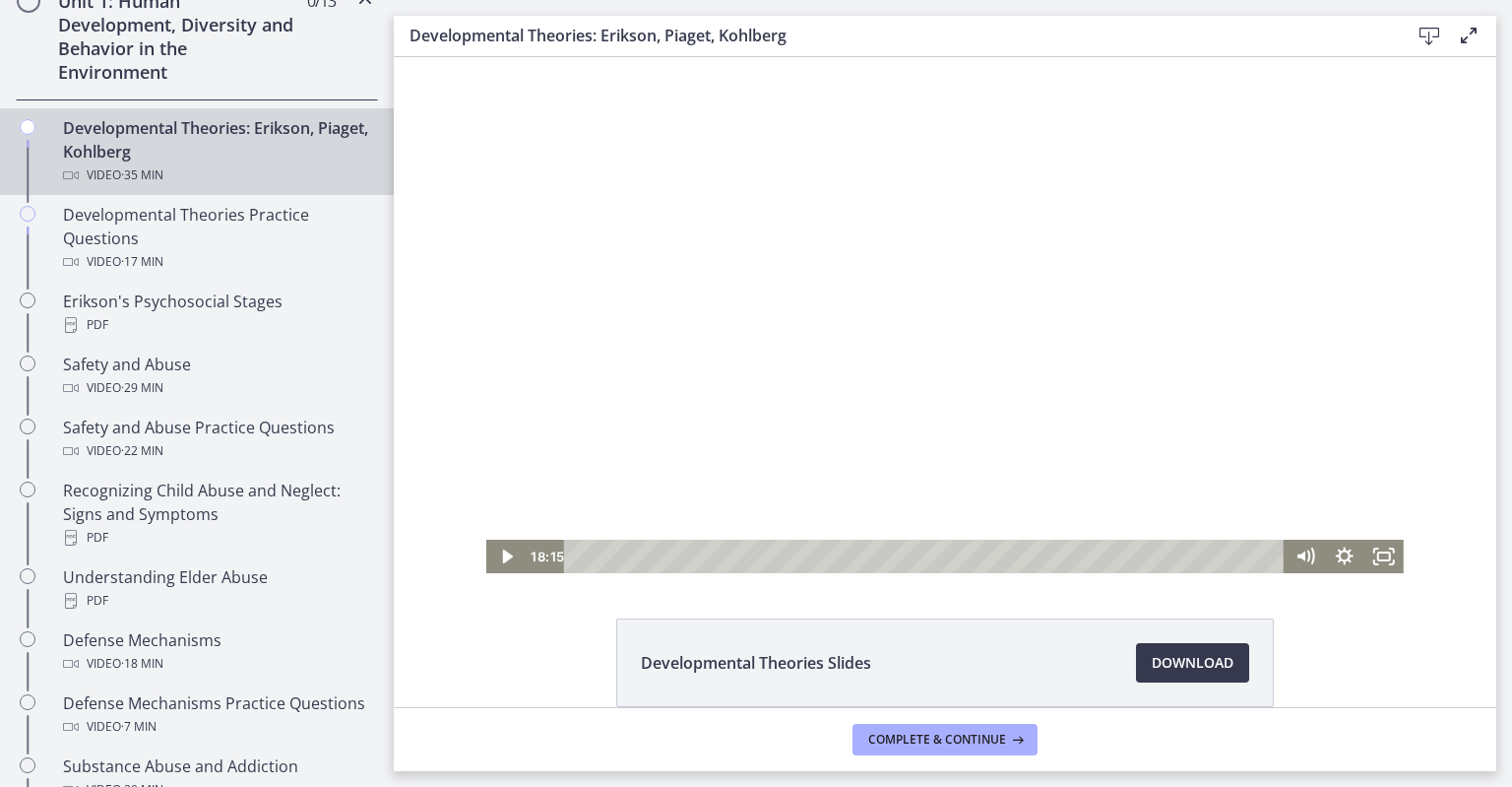 click 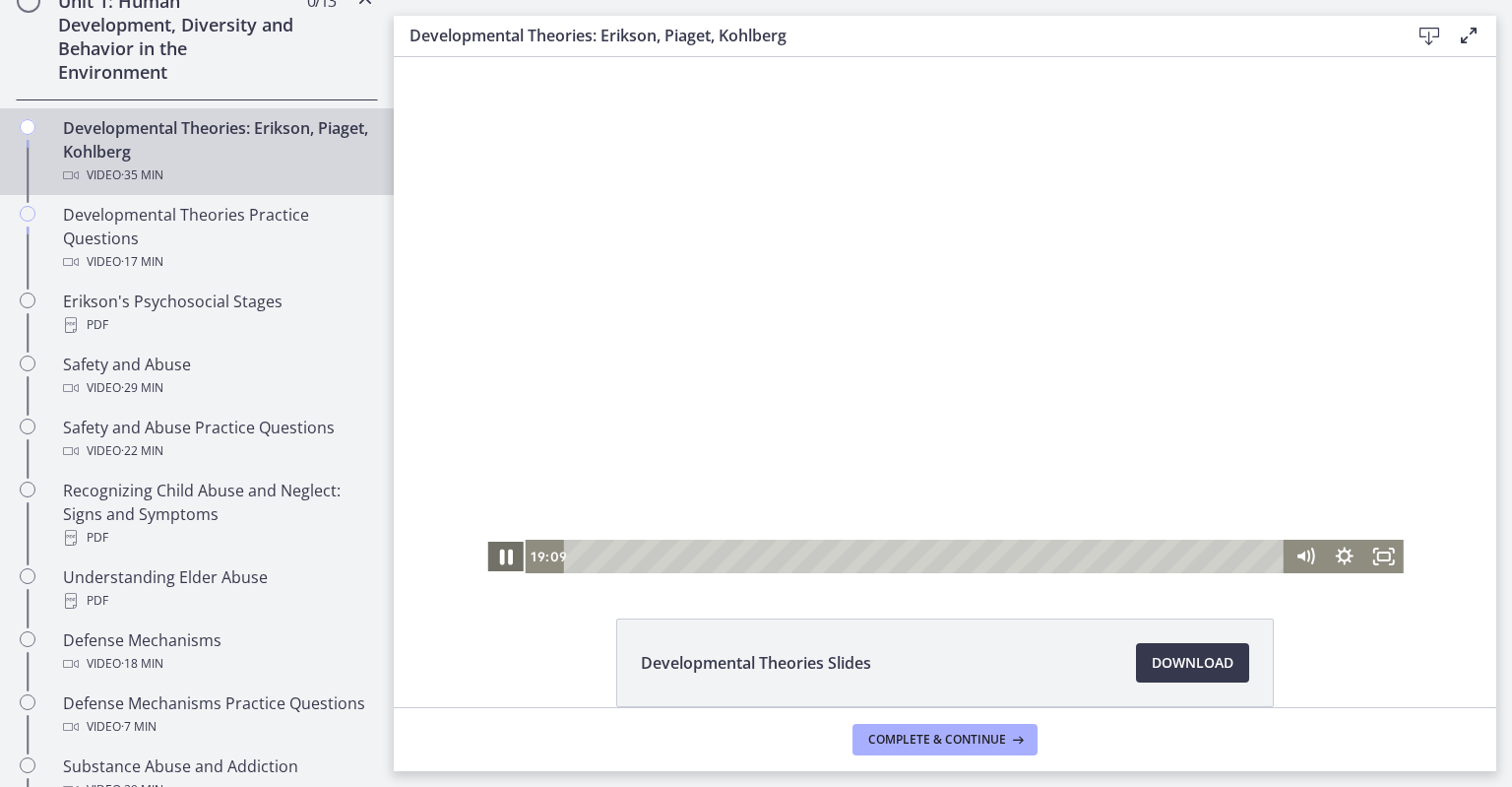 click 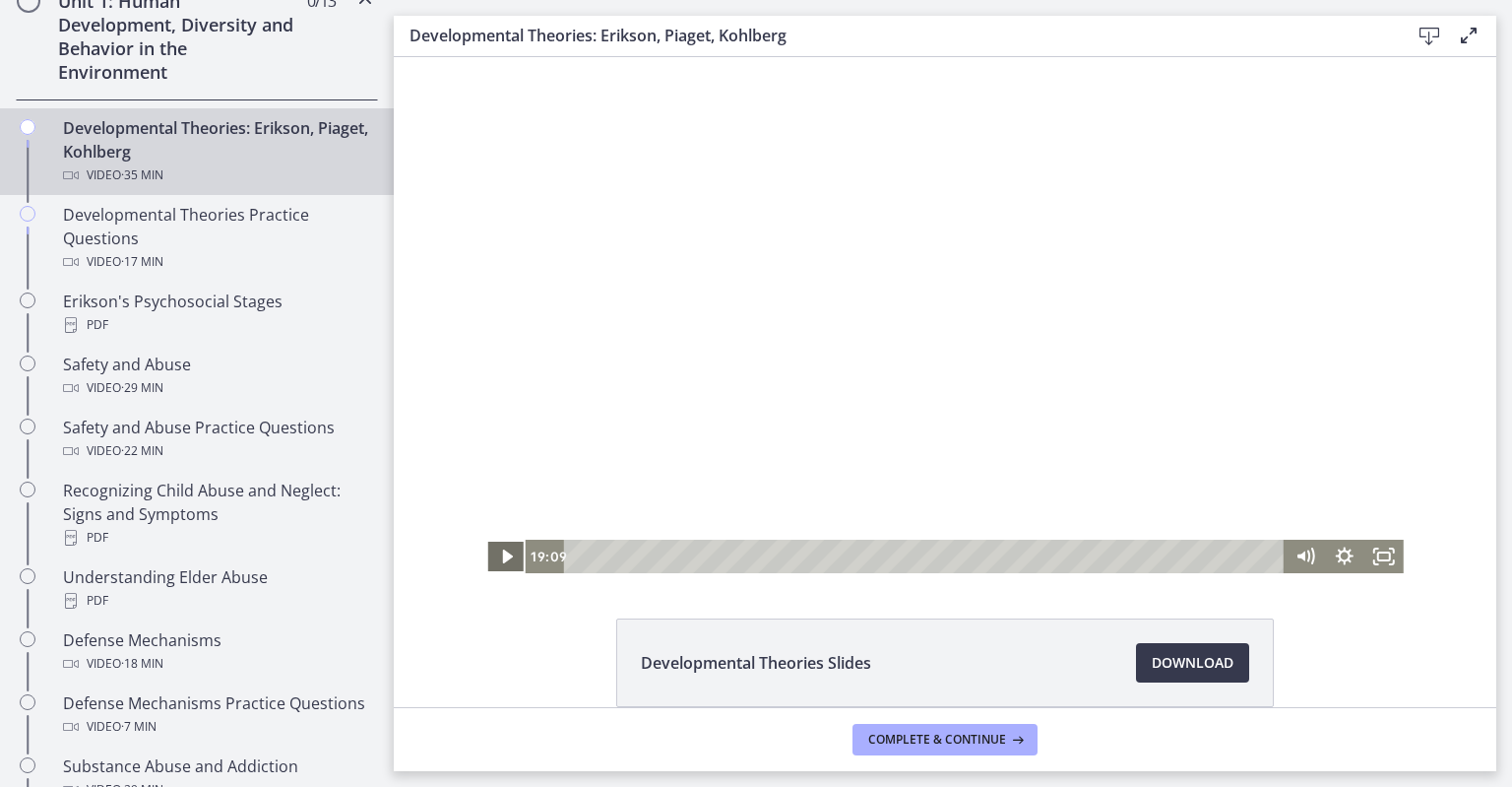 click 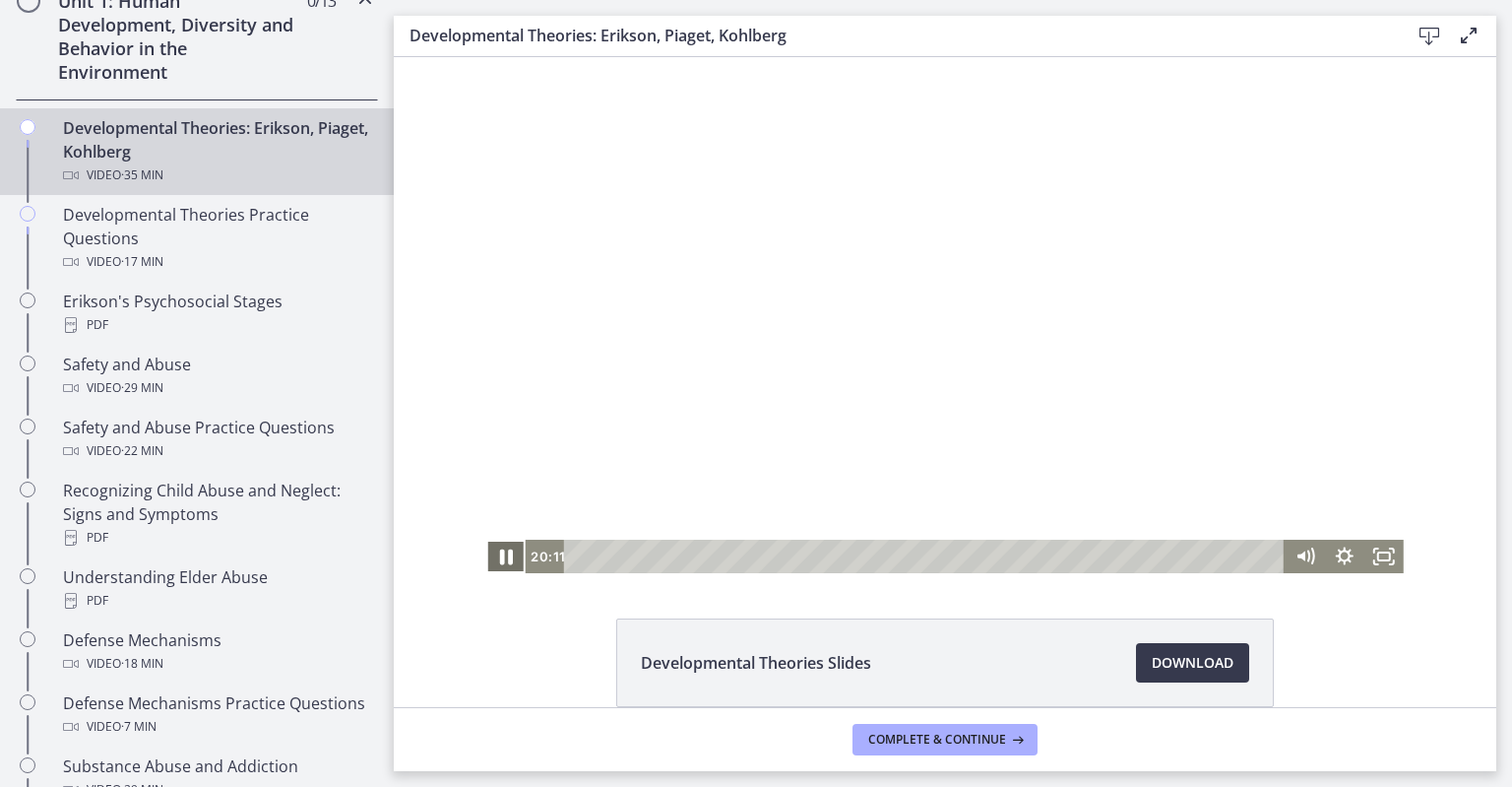 click 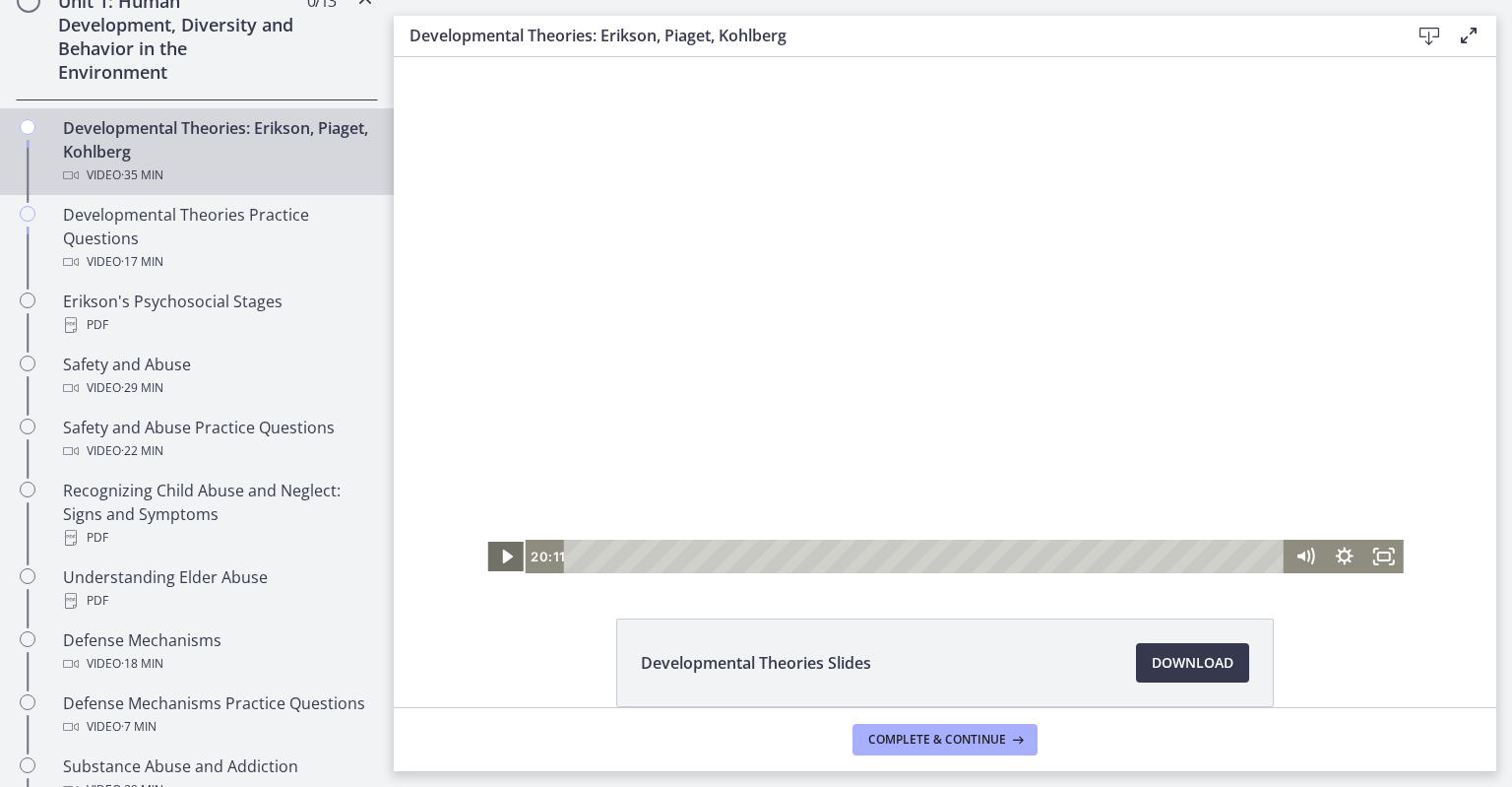 click 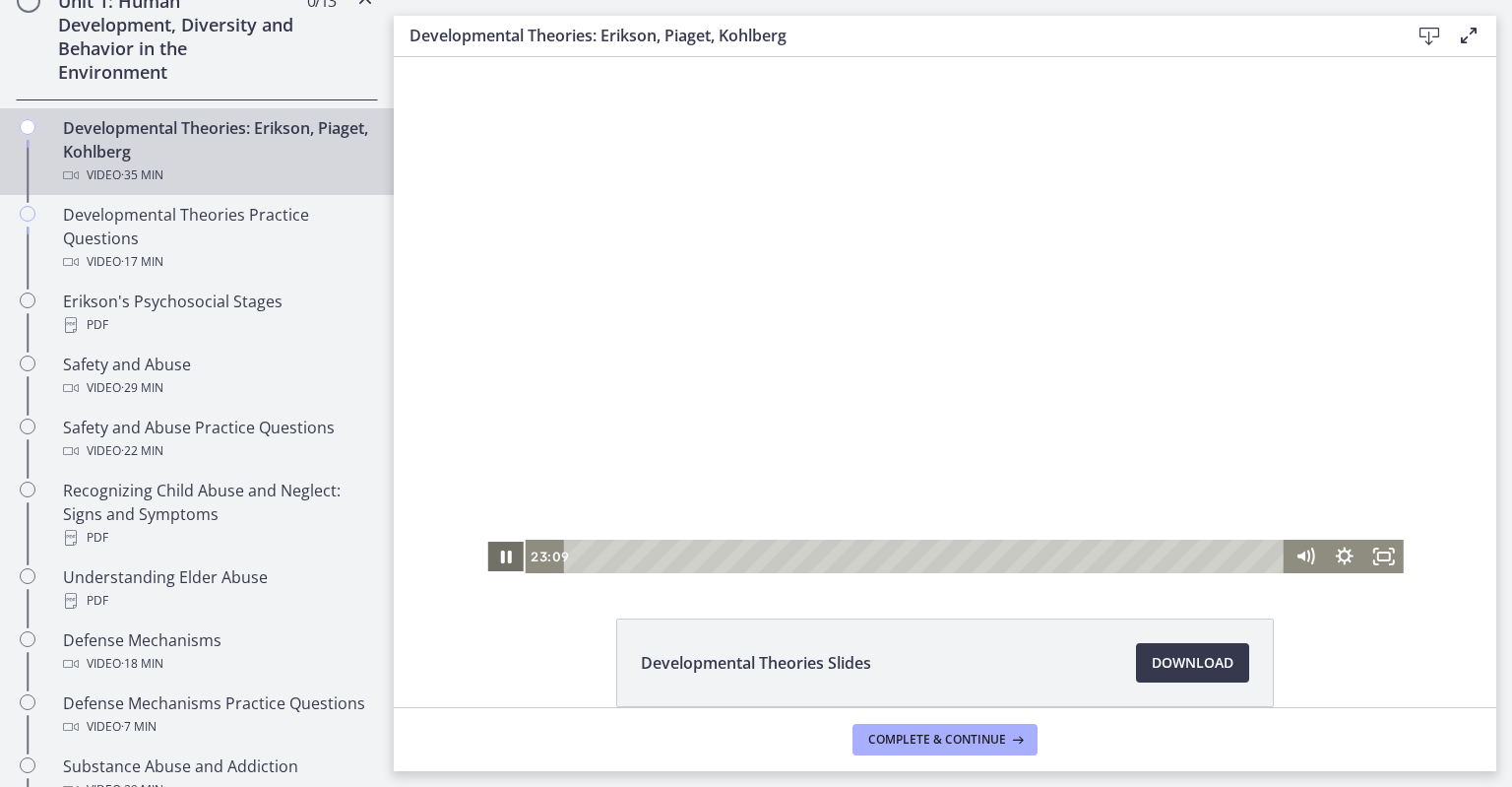 click 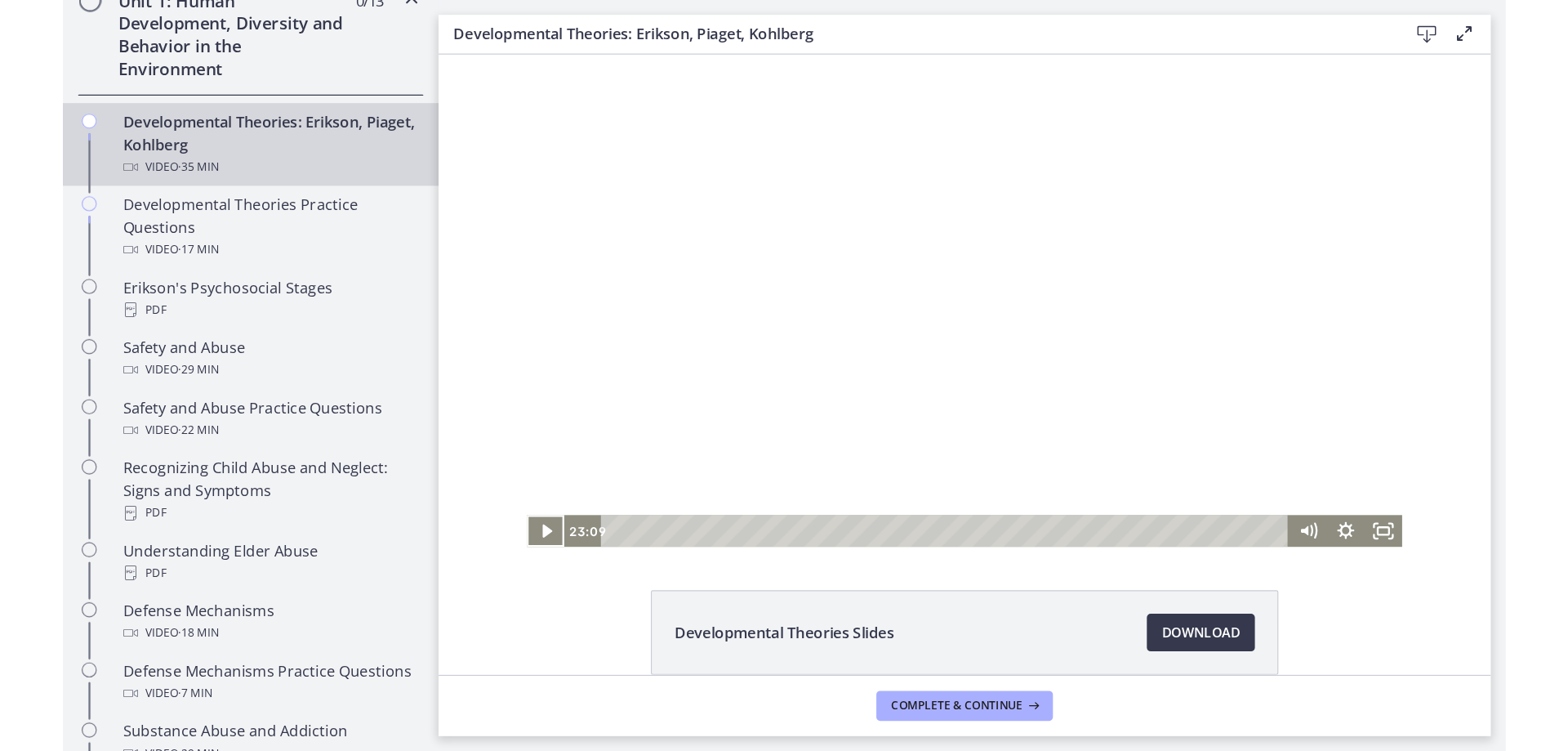 scroll, scrollTop: 78, scrollLeft: 0, axis: vertical 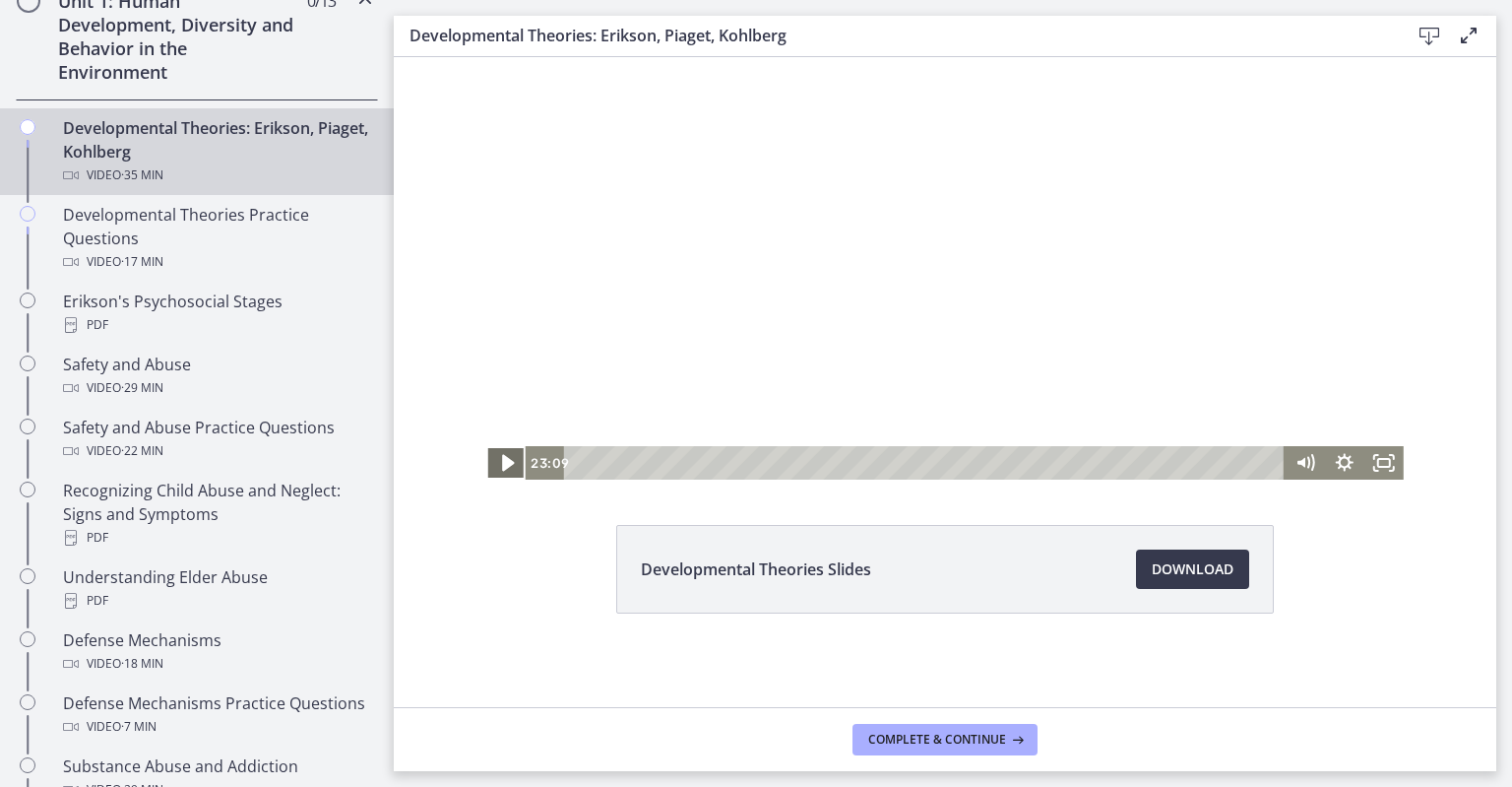 click 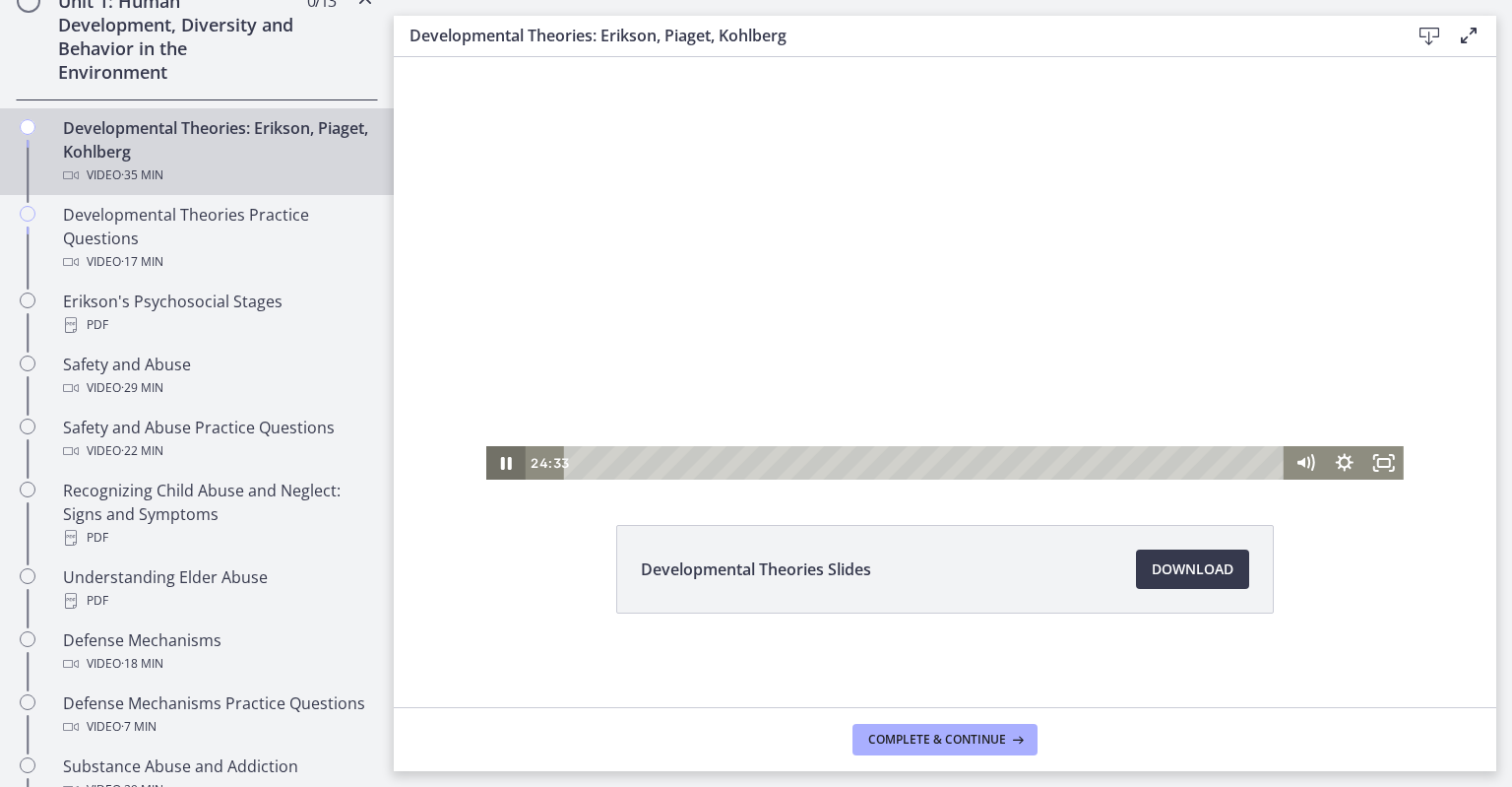 click 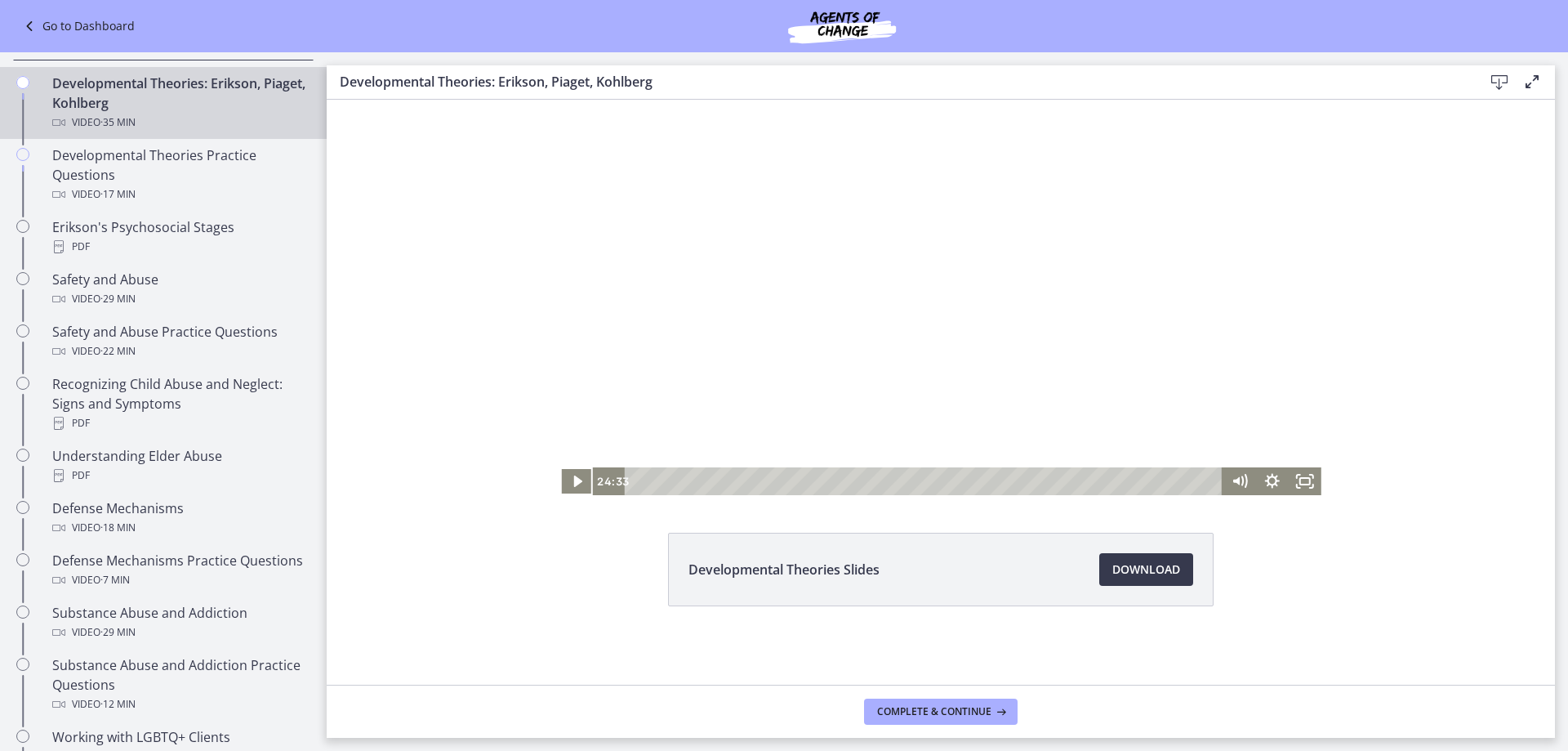 scroll, scrollTop: 413, scrollLeft: 0, axis: vertical 